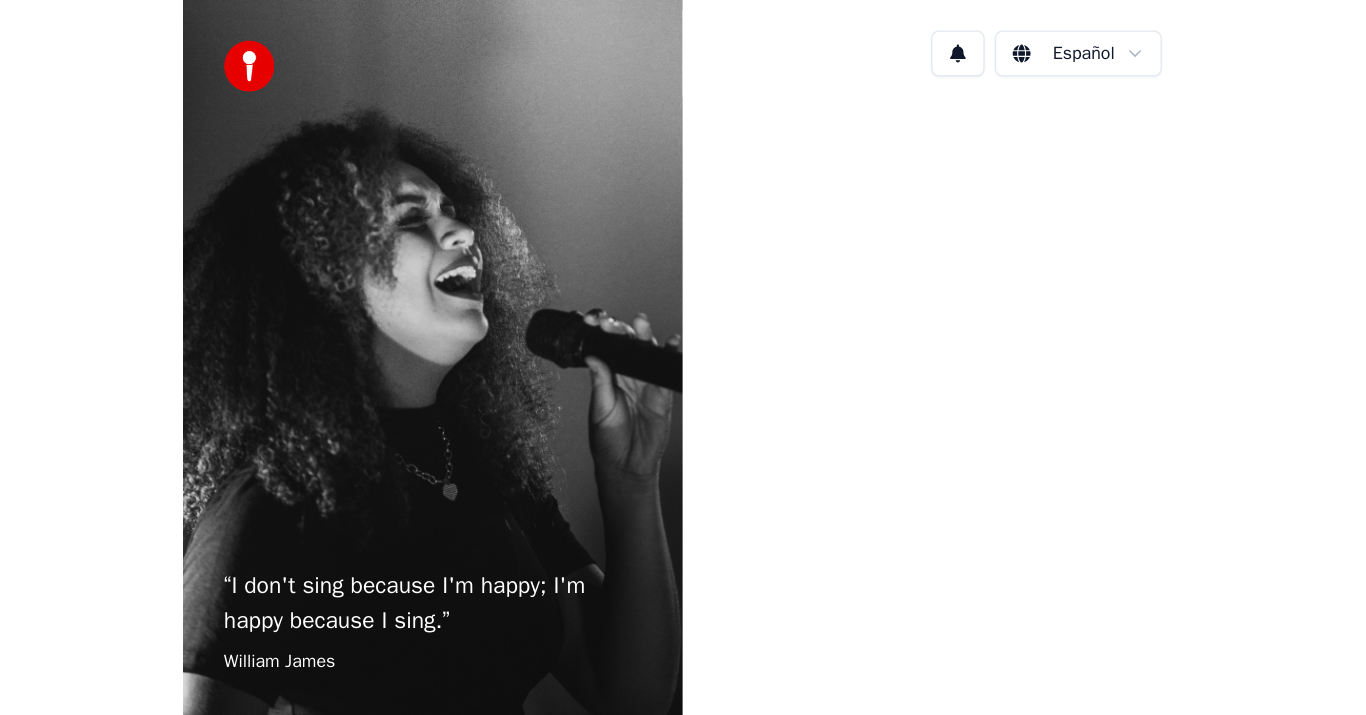 scroll, scrollTop: 0, scrollLeft: 0, axis: both 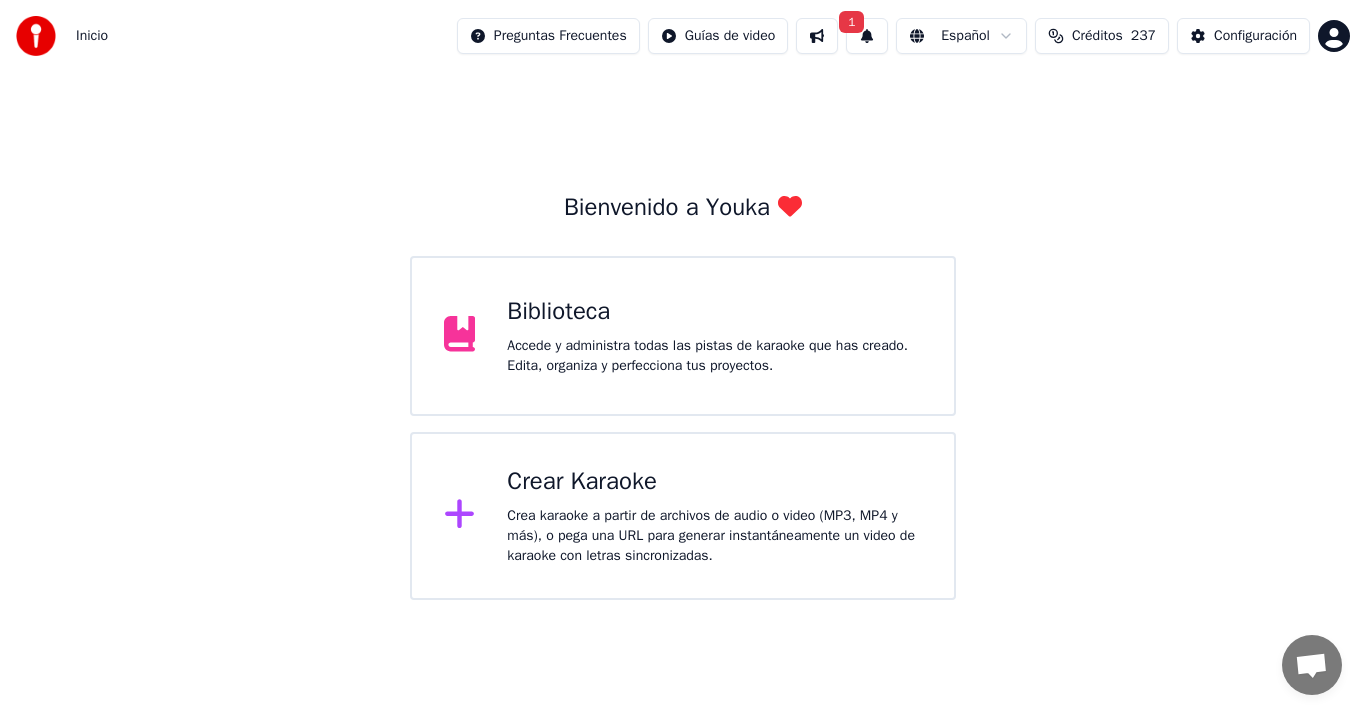 click on "Crea karaoke a partir de archivos de audio o video (MP3, MP4 y más), o pega una URL para generar instantáneamente un video de karaoke con letras sincronizadas." at bounding box center [714, 536] 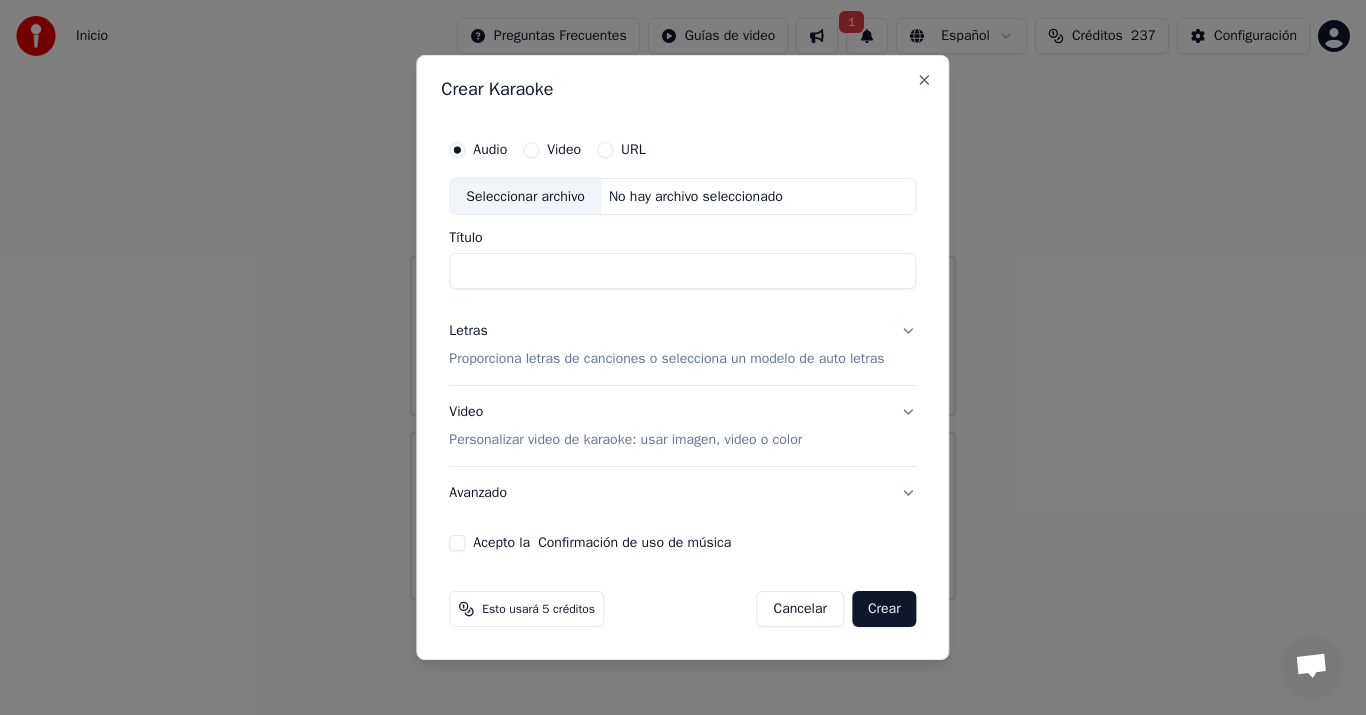 click on "Seleccionar archivo" at bounding box center [525, 197] 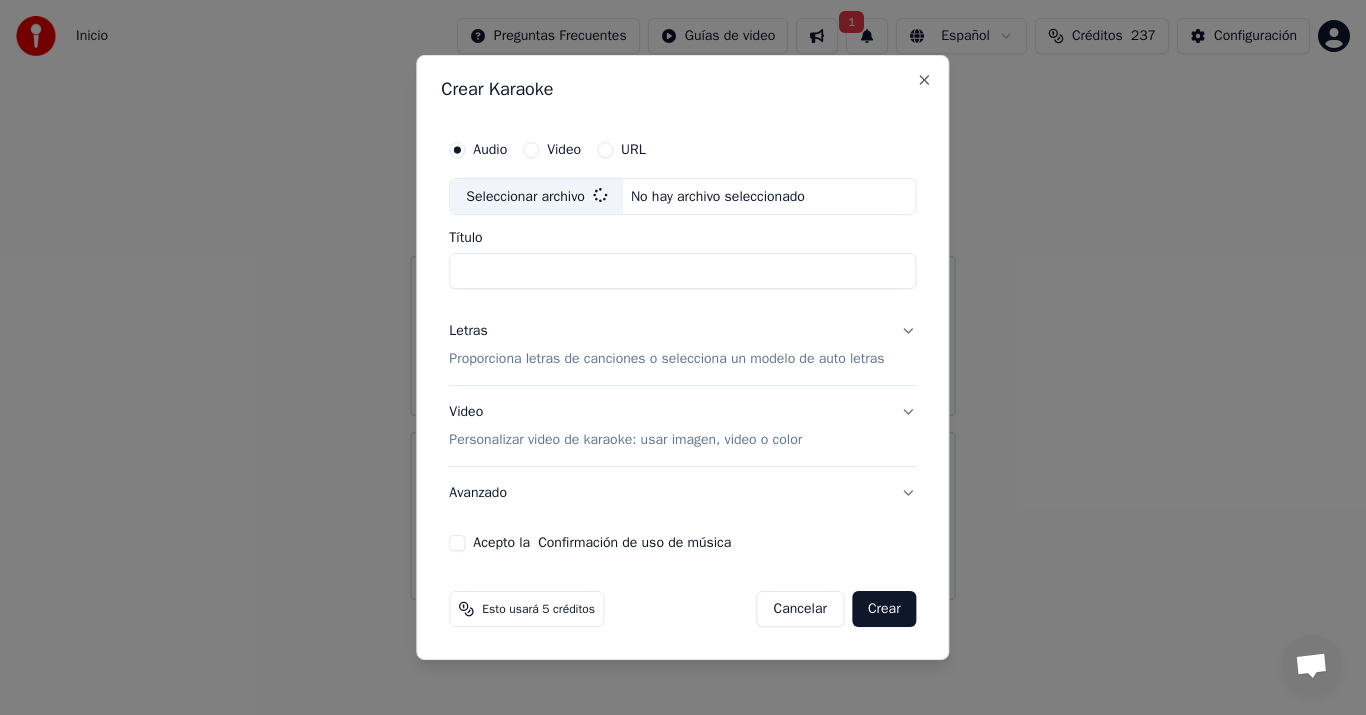 type on "**********" 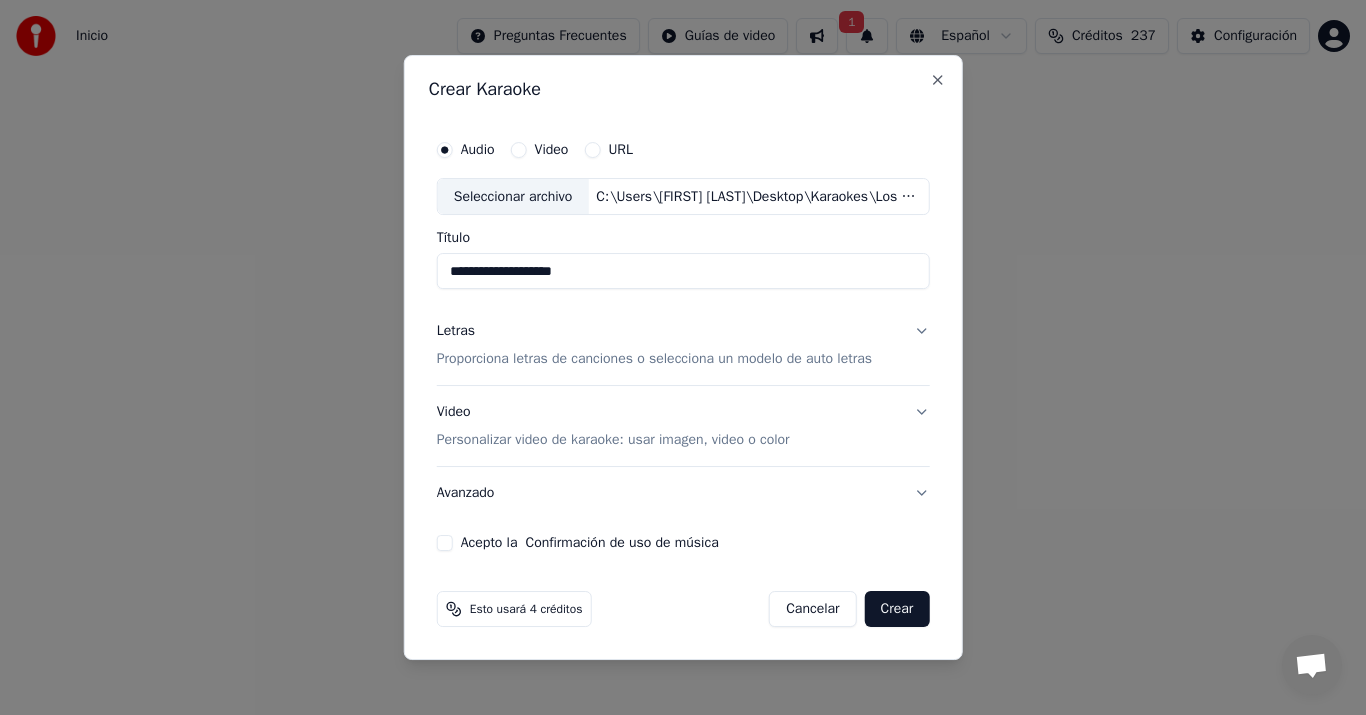 click on "Proporciona letras de canciones o selecciona un modelo de auto letras" at bounding box center [654, 360] 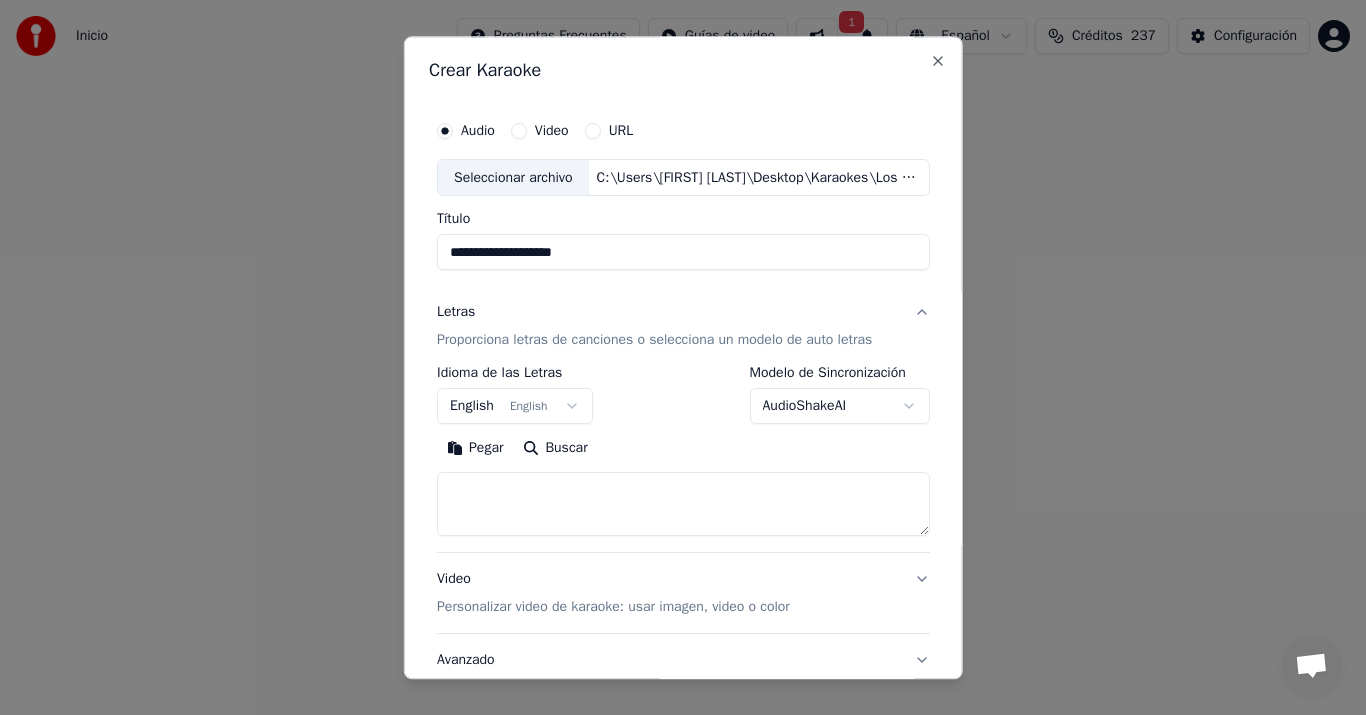 click on "Pegar" at bounding box center (475, 449) 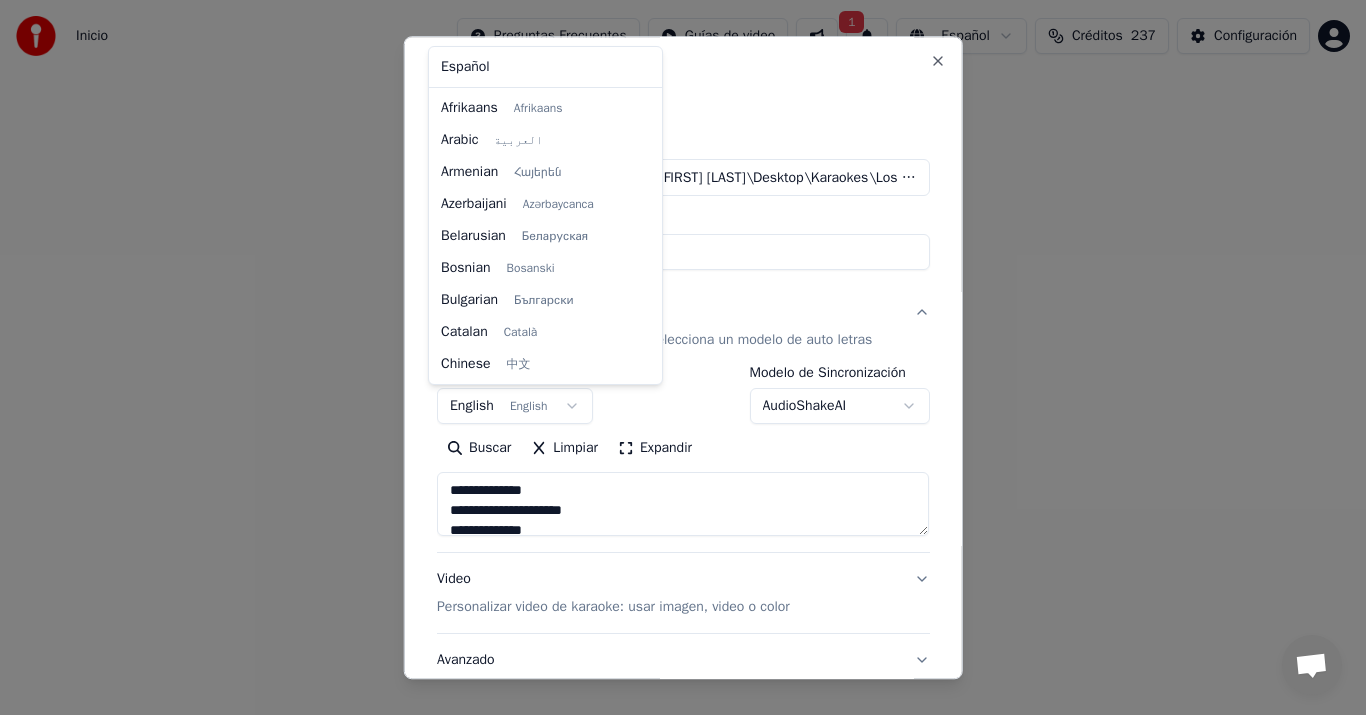 click on "**********" at bounding box center [683, 300] 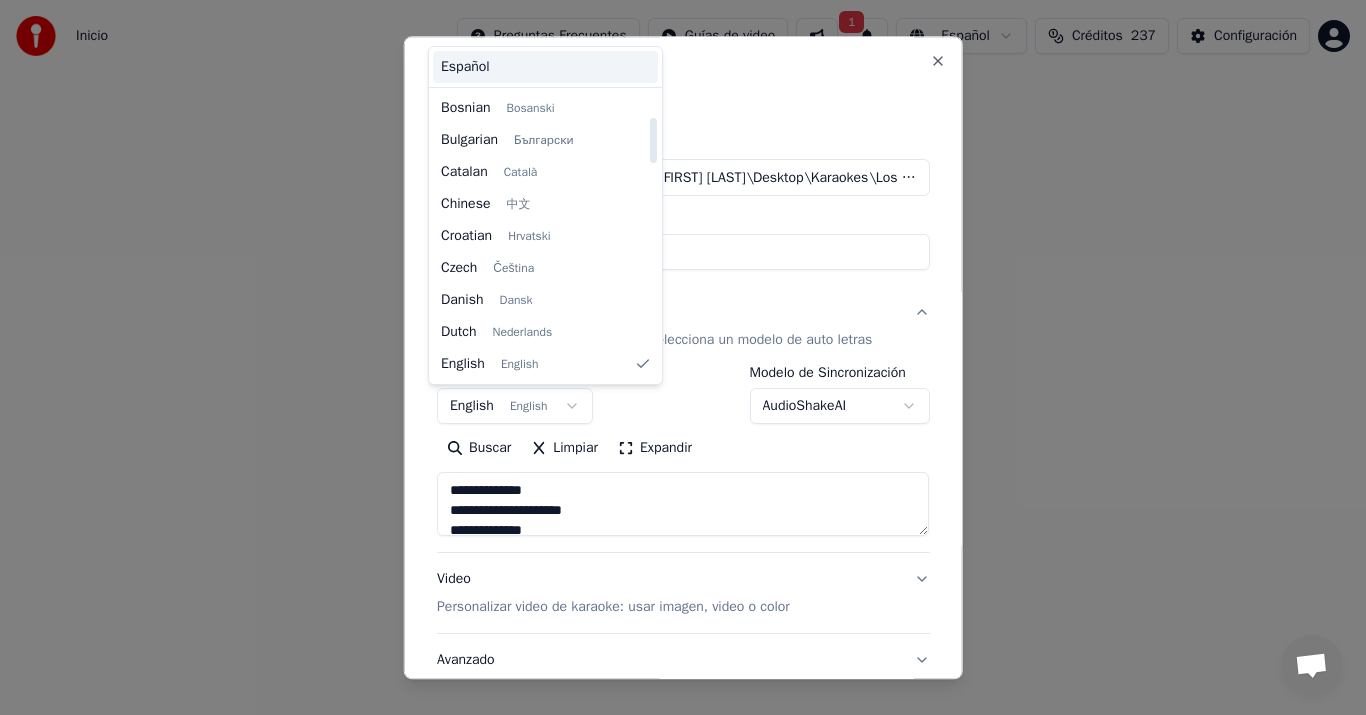 type on "**********" 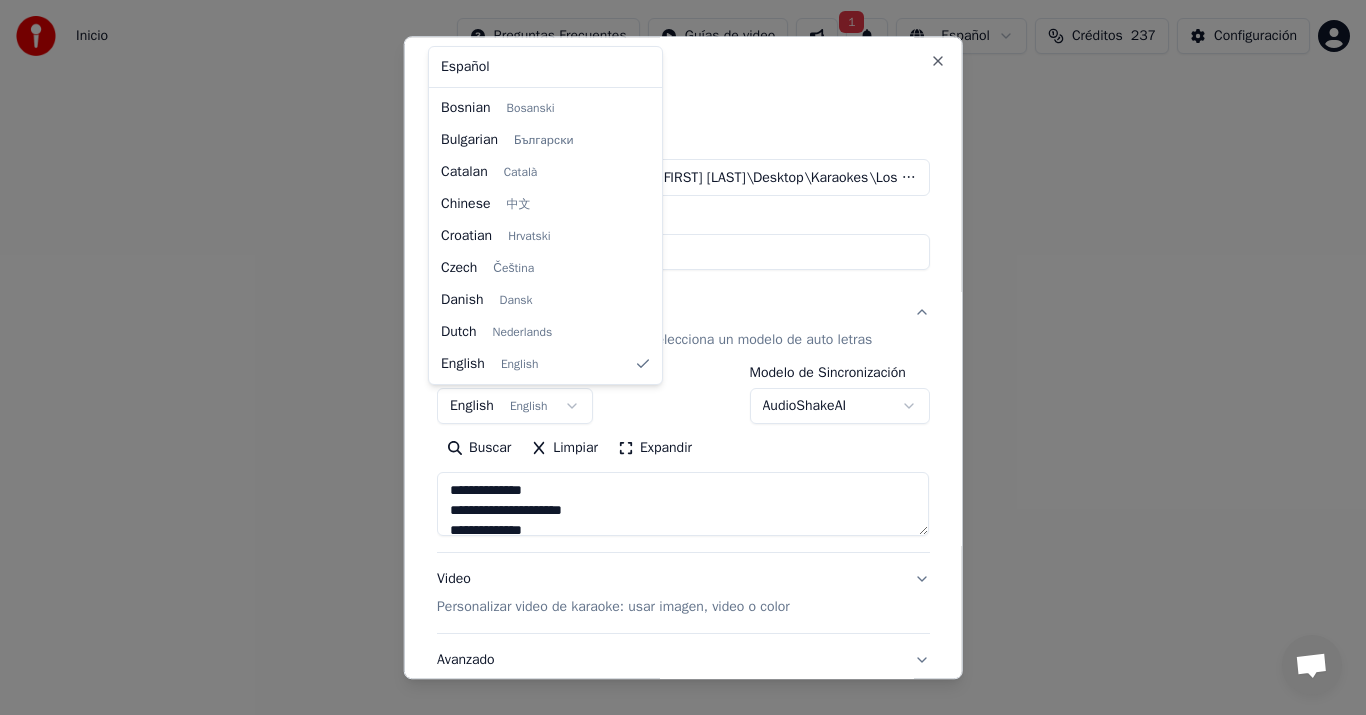 select on "**" 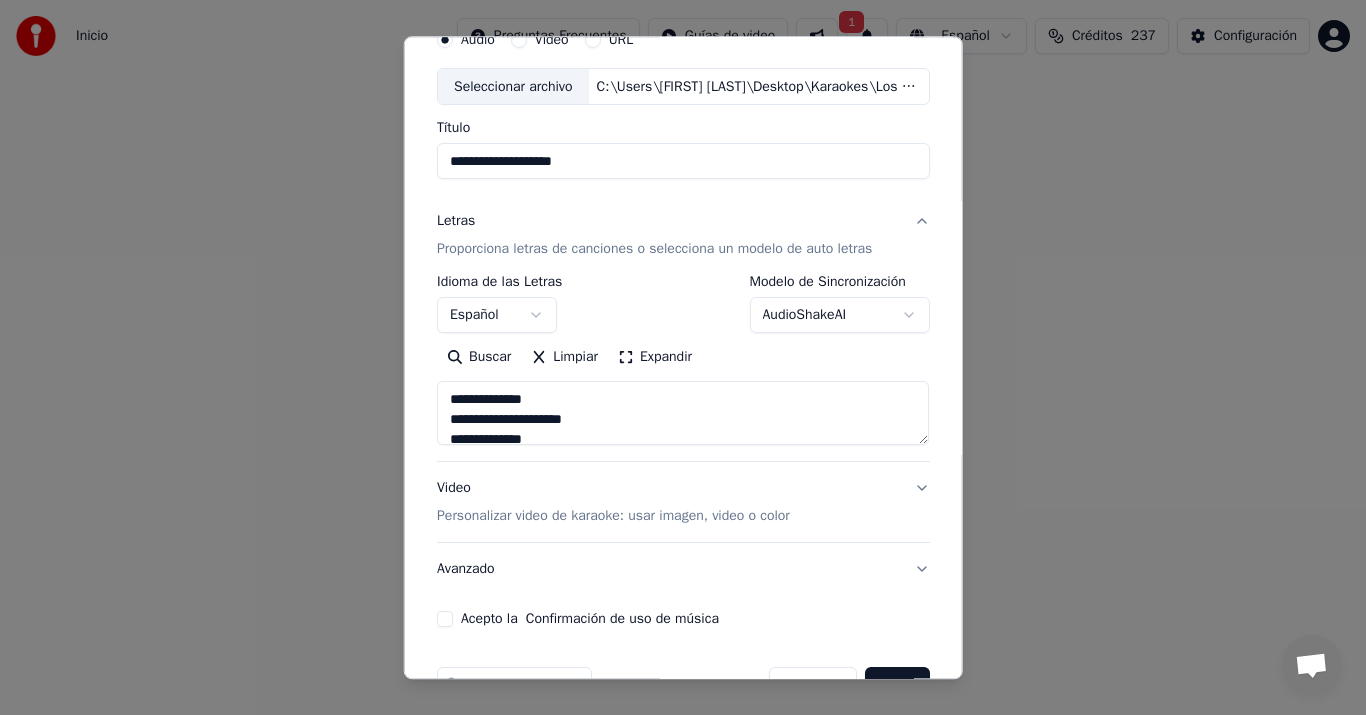 scroll, scrollTop: 99, scrollLeft: 0, axis: vertical 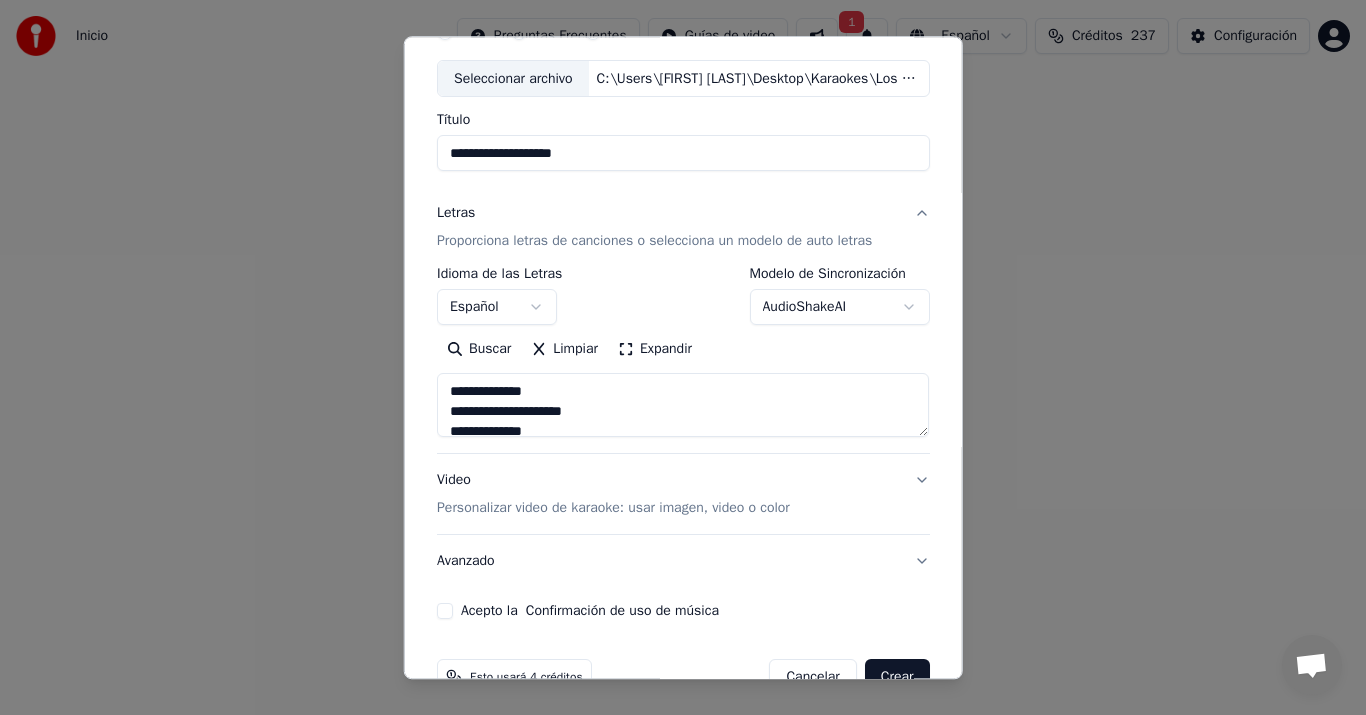 click on "Video Personalizar video de karaoke: usar imagen, video o color" at bounding box center (613, 495) 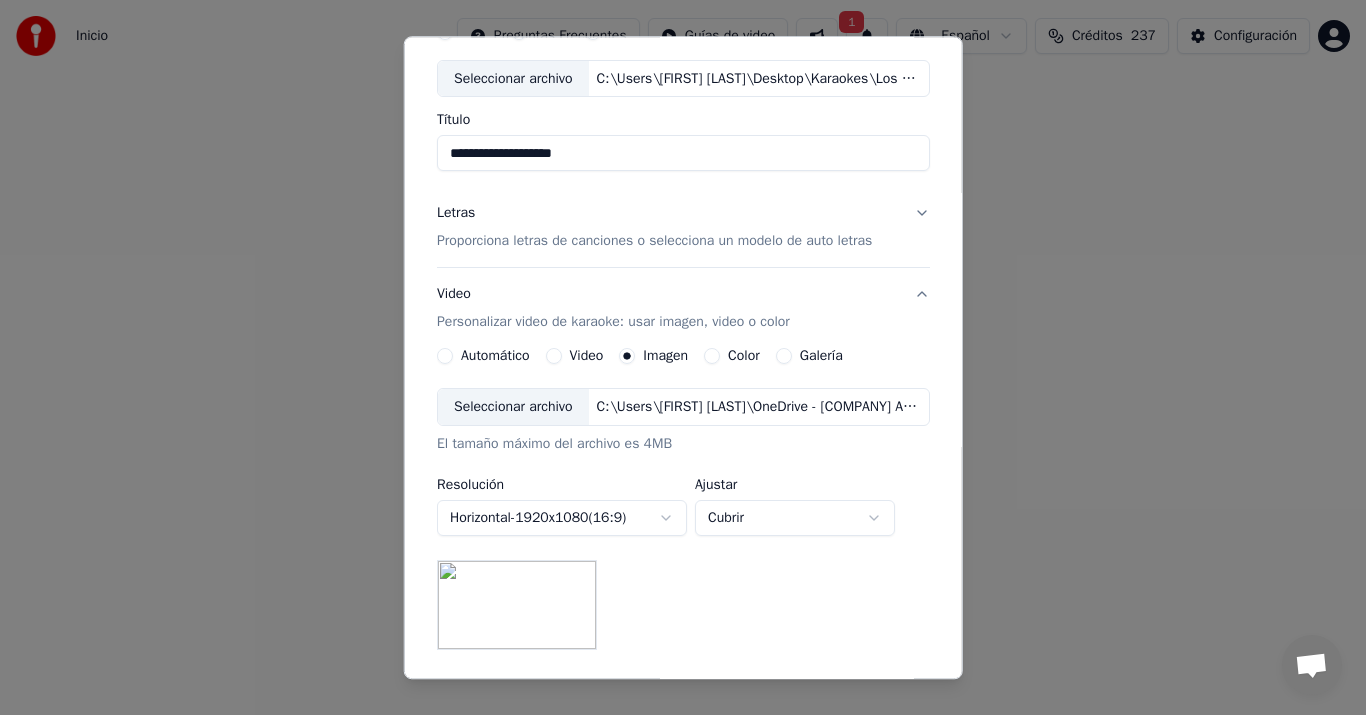 click on "Seleccionar archivo" at bounding box center (513, 408) 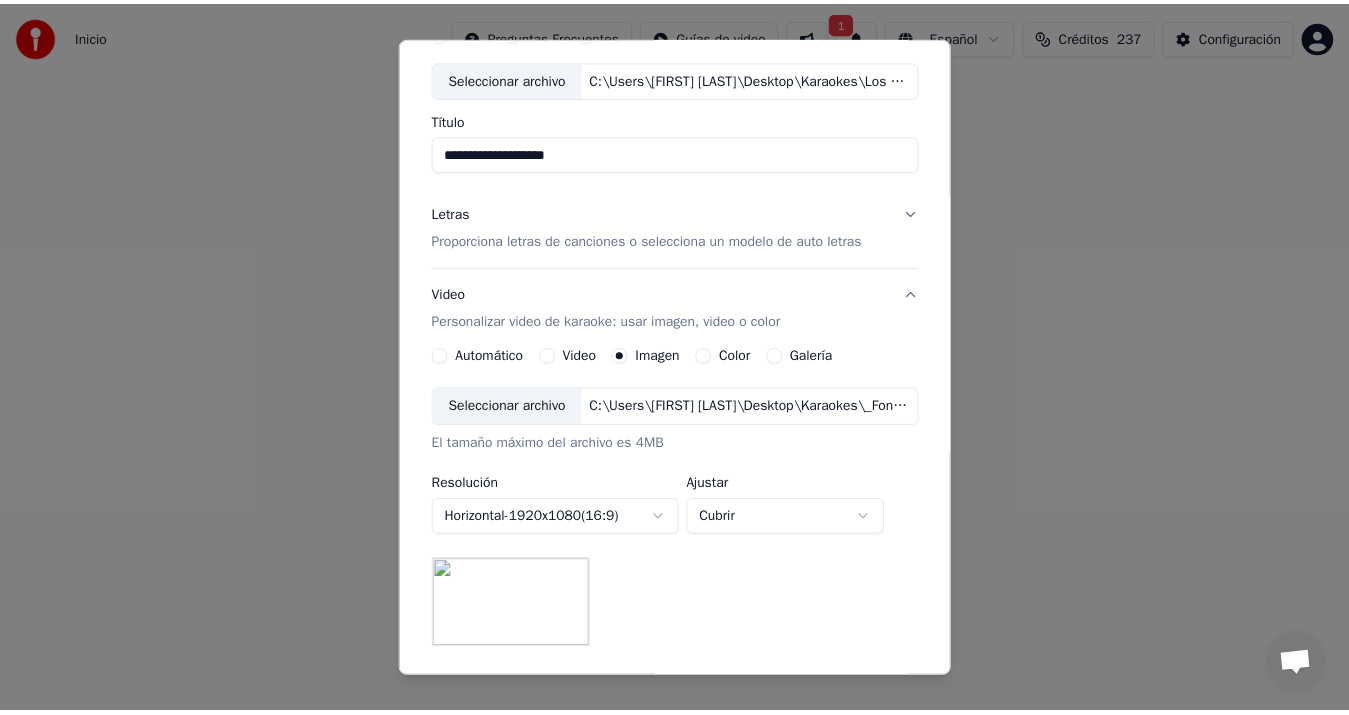 scroll, scrollTop: 356, scrollLeft: 0, axis: vertical 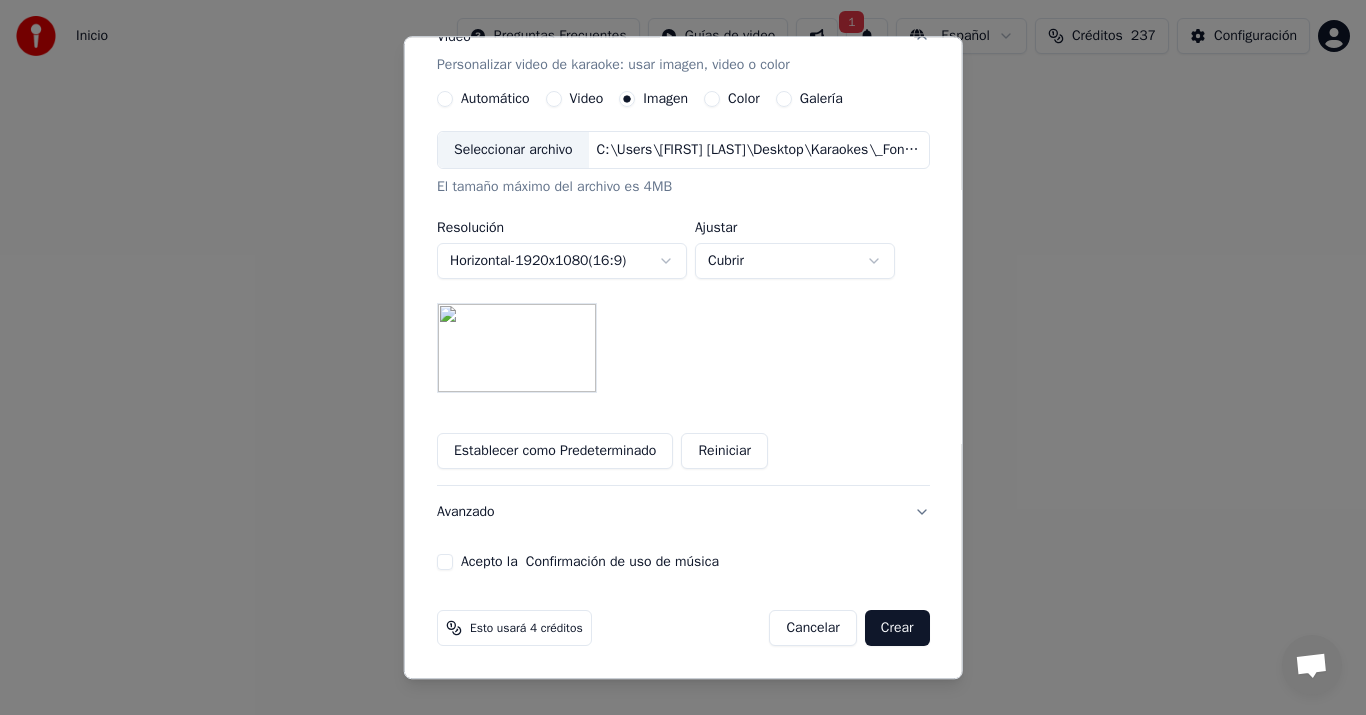 click on "Acepto la   Confirmación de uso de música" at bounding box center [445, 563] 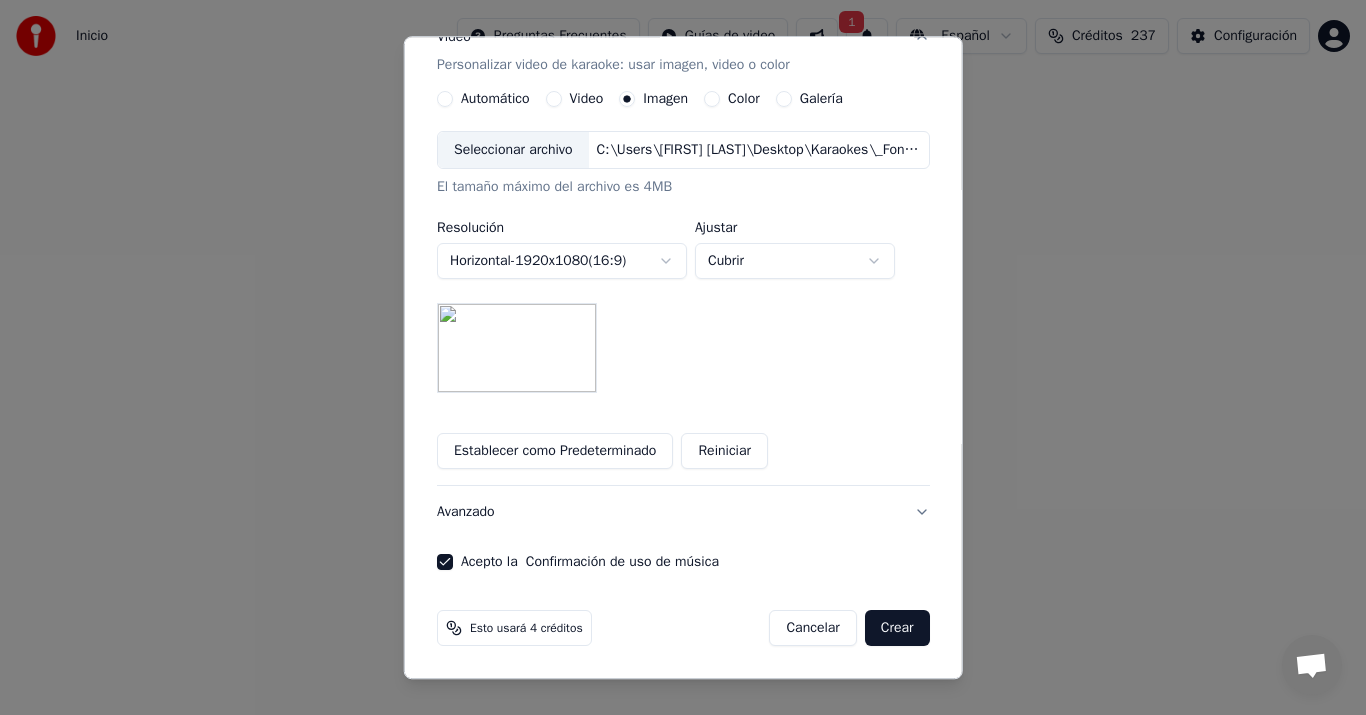click on "Crear" at bounding box center [897, 629] 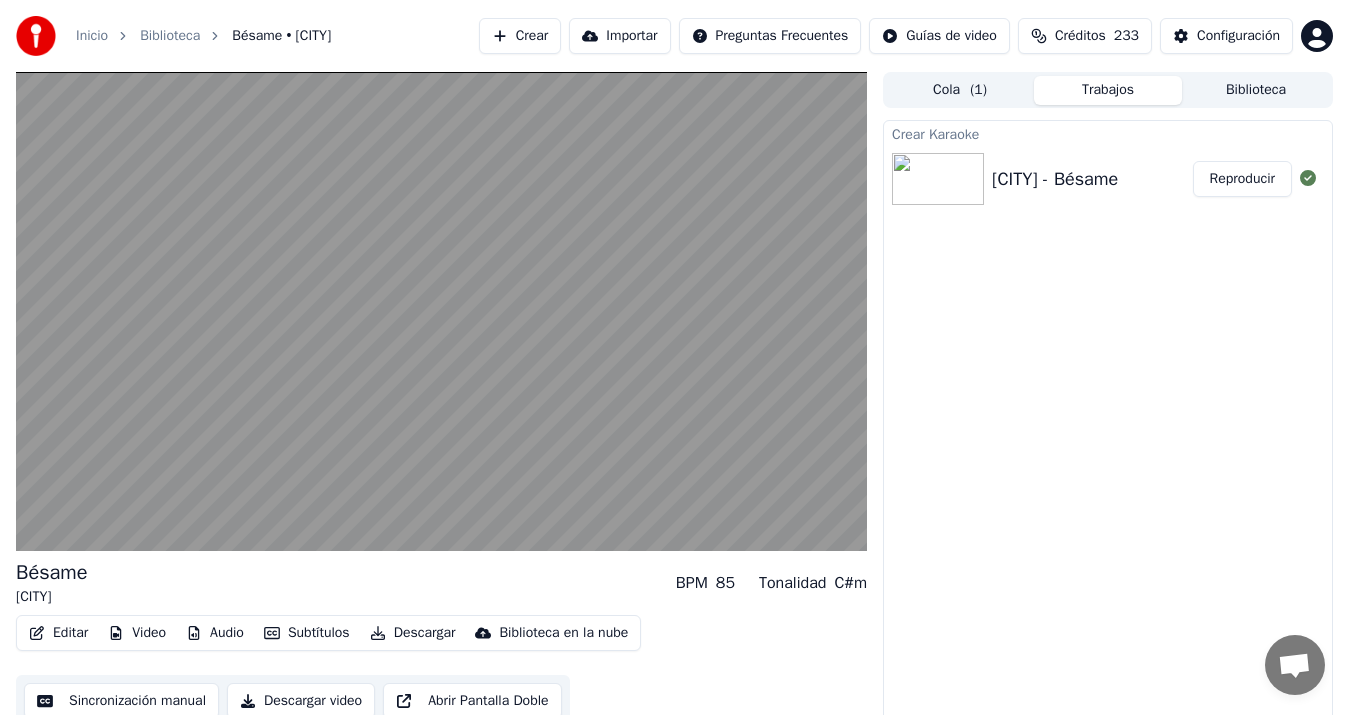 click on "Crear Karaoke [CITY] - Bésame Reproducir" at bounding box center (1108, 424) 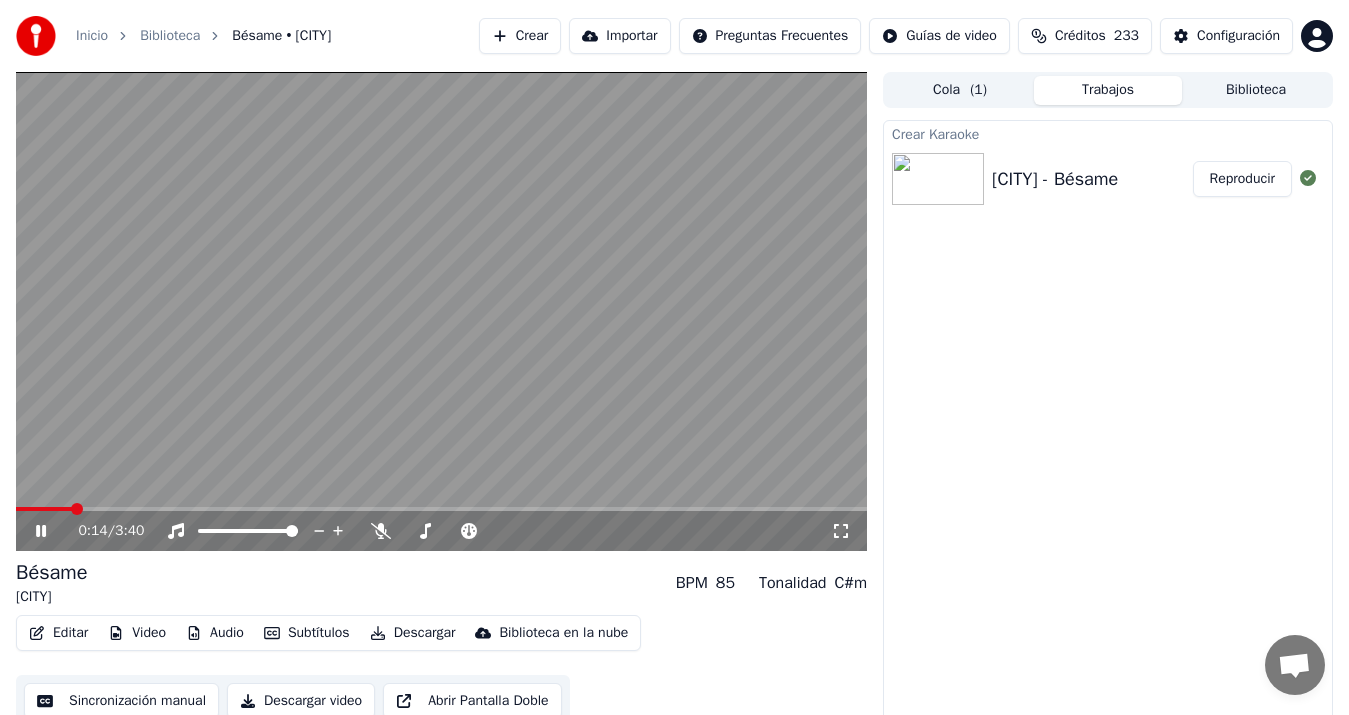 click at bounding box center [441, 311] 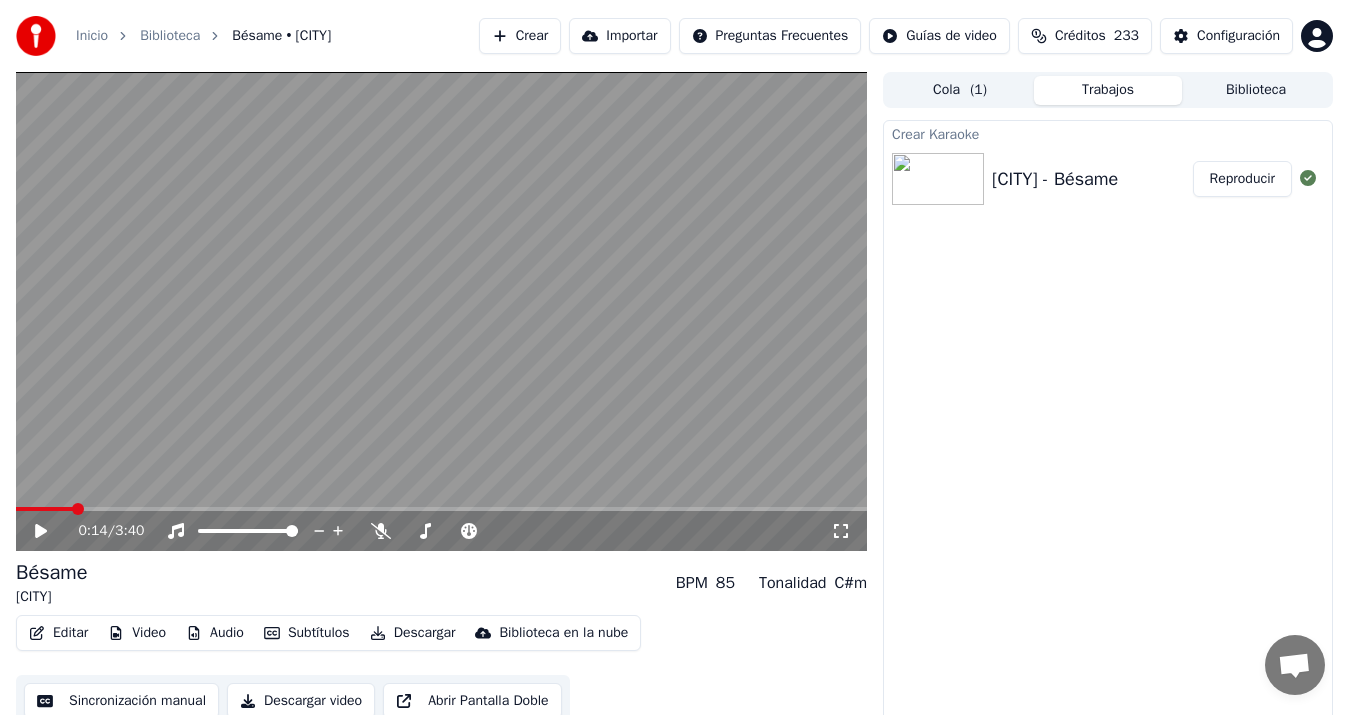 click on "Sincronización manual" at bounding box center (121, 701) 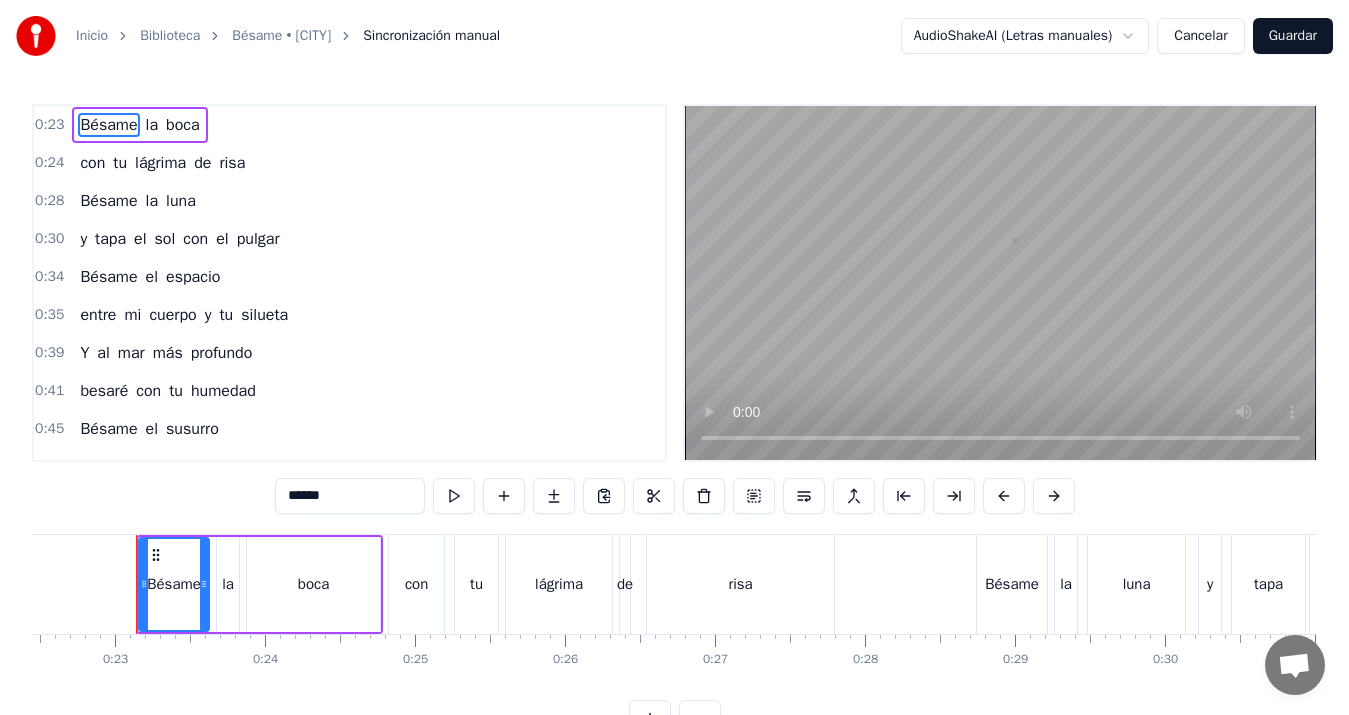 scroll, scrollTop: 0, scrollLeft: 3371, axis: horizontal 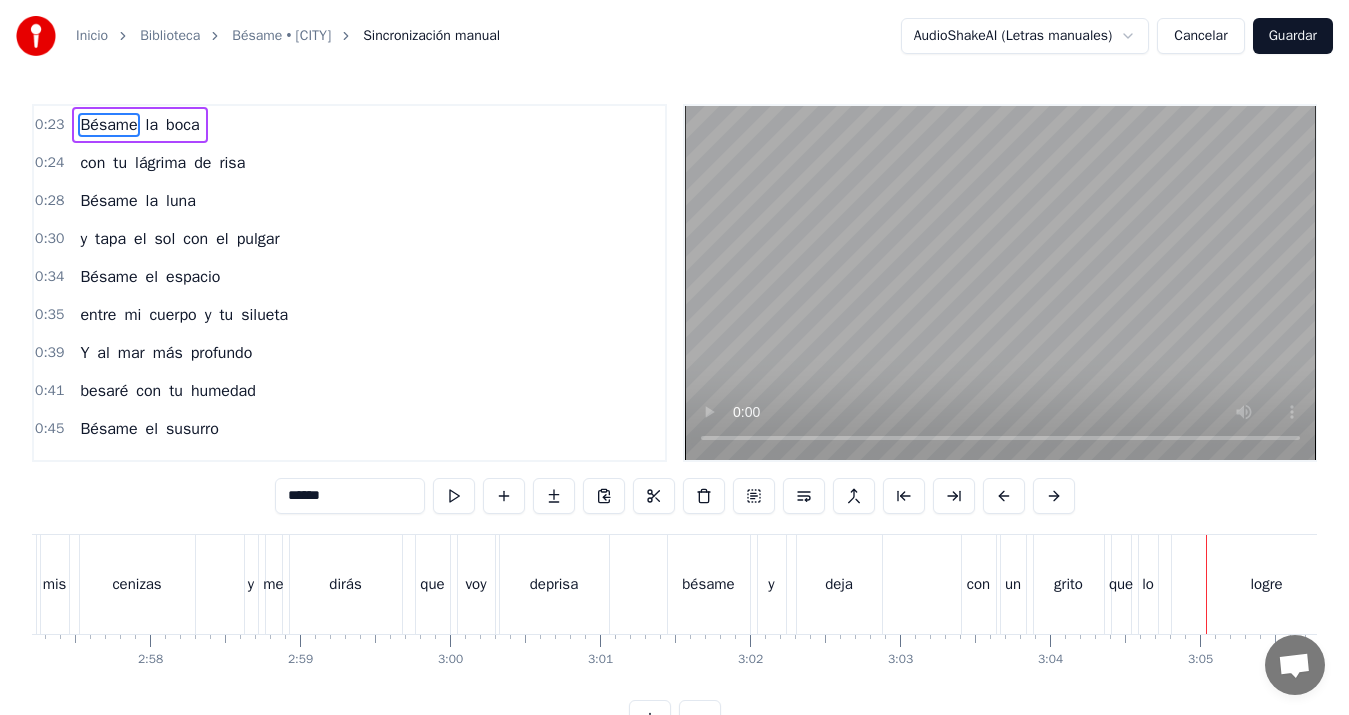 click on "deprisa" at bounding box center [554, 584] 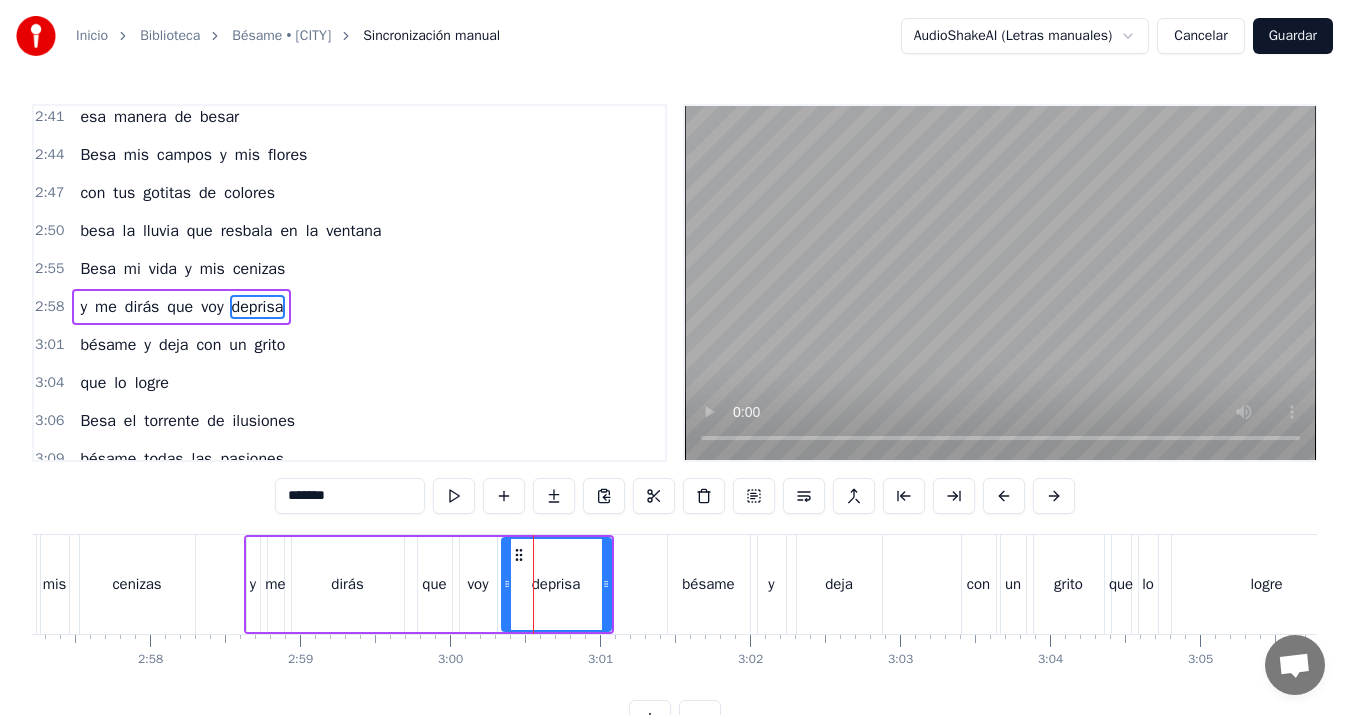 scroll, scrollTop: 1476, scrollLeft: 0, axis: vertical 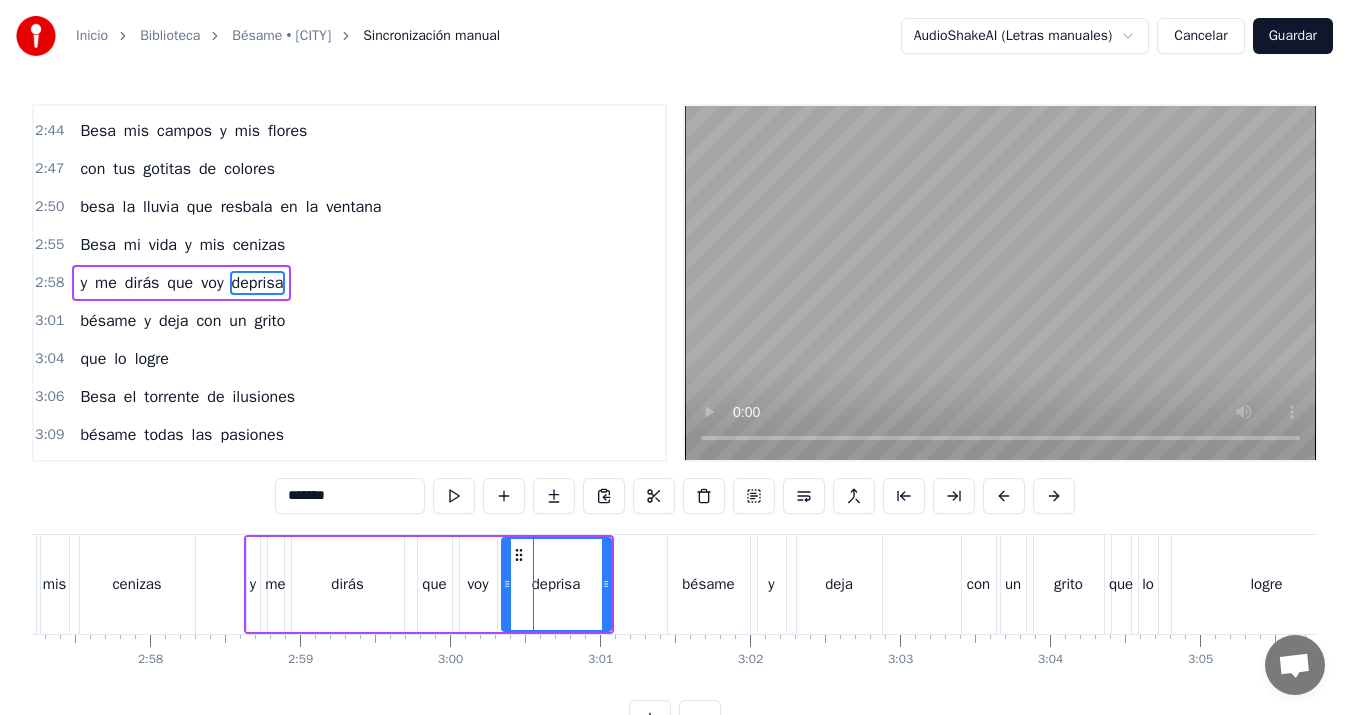 click on "*******" at bounding box center (350, 496) 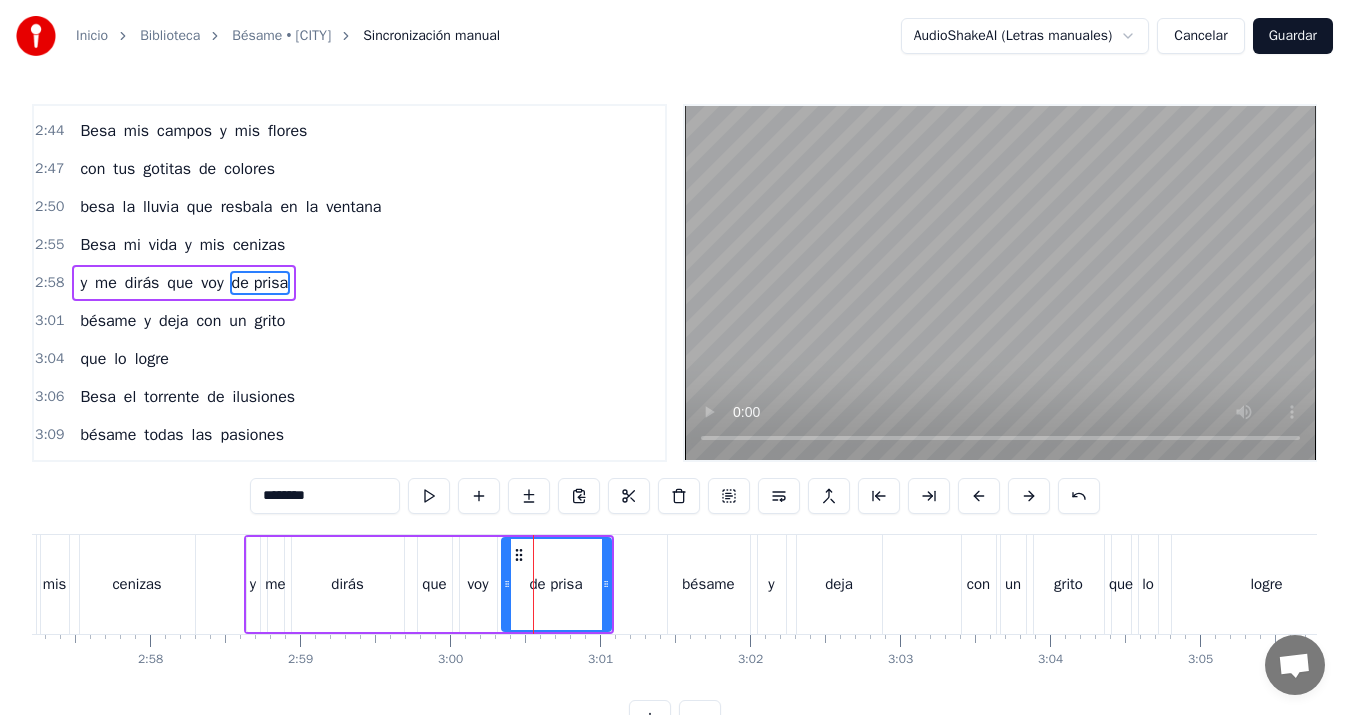 click on "mis" at bounding box center (55, 584) 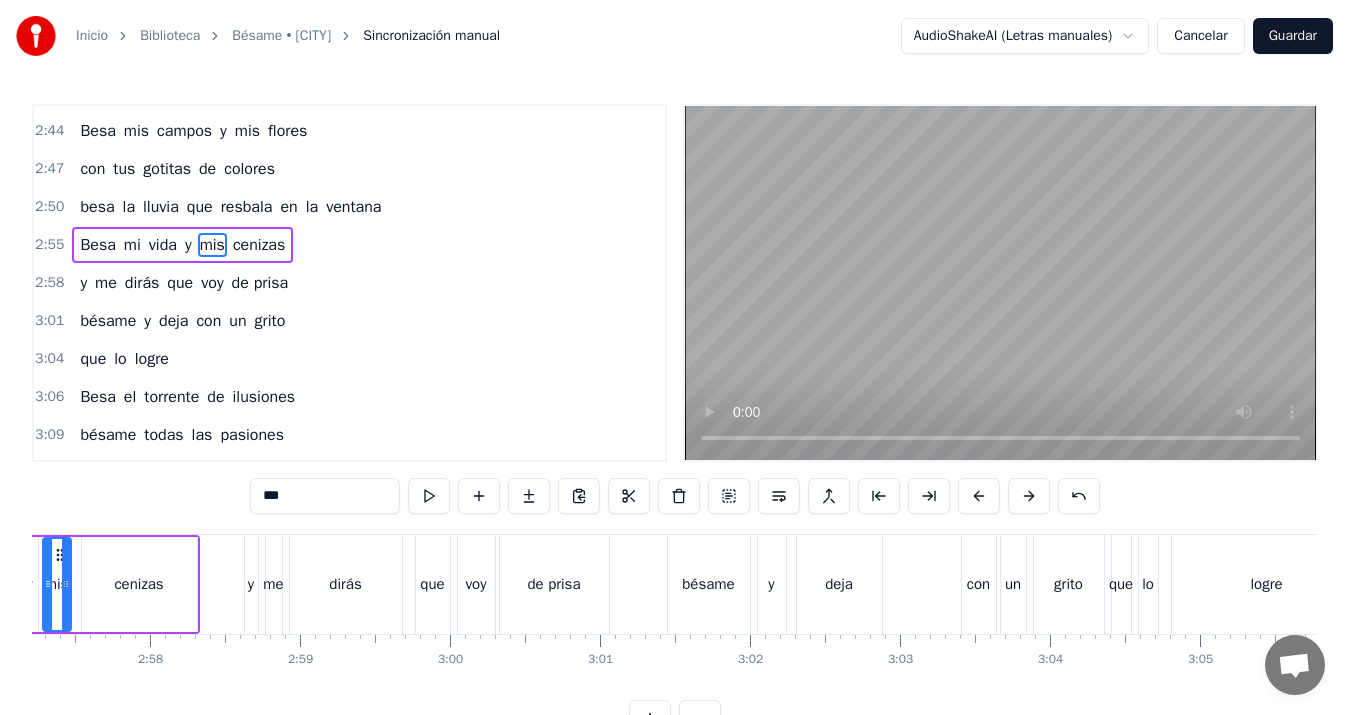 scroll, scrollTop: 1438, scrollLeft: 0, axis: vertical 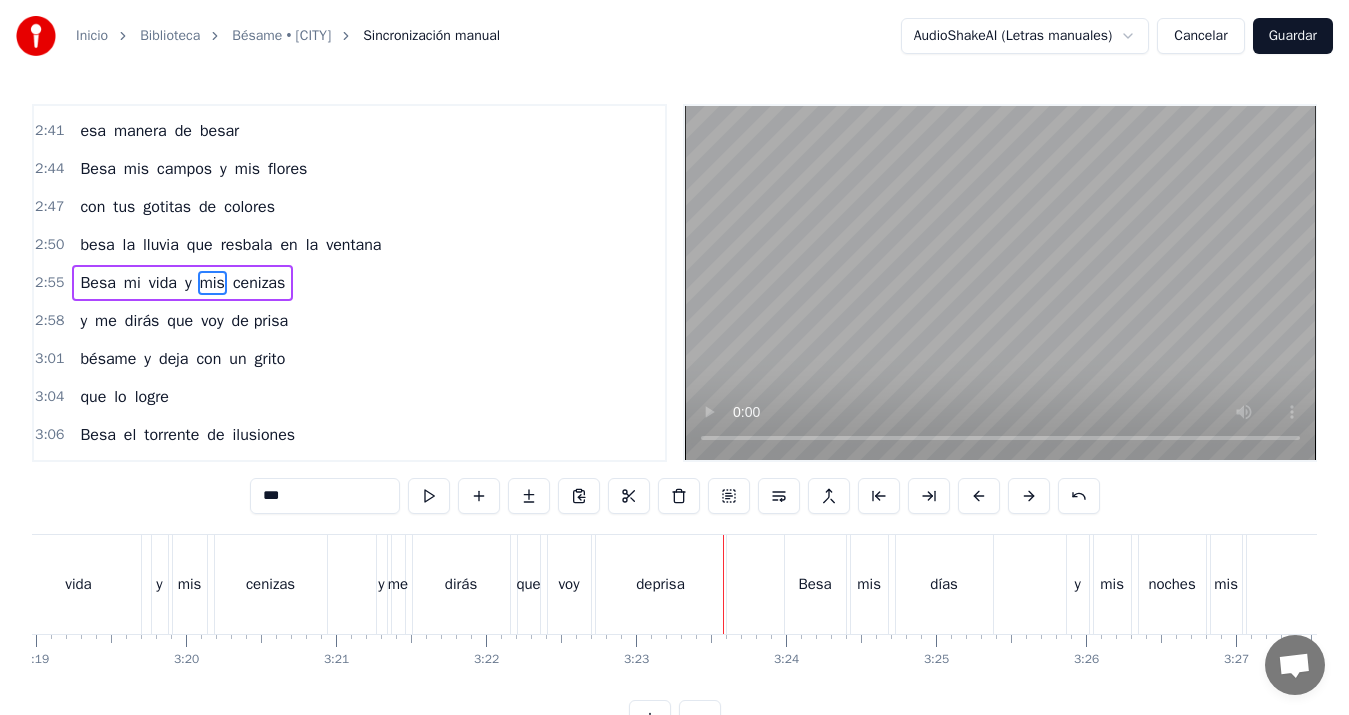 click on "deprisa" at bounding box center [660, 584] 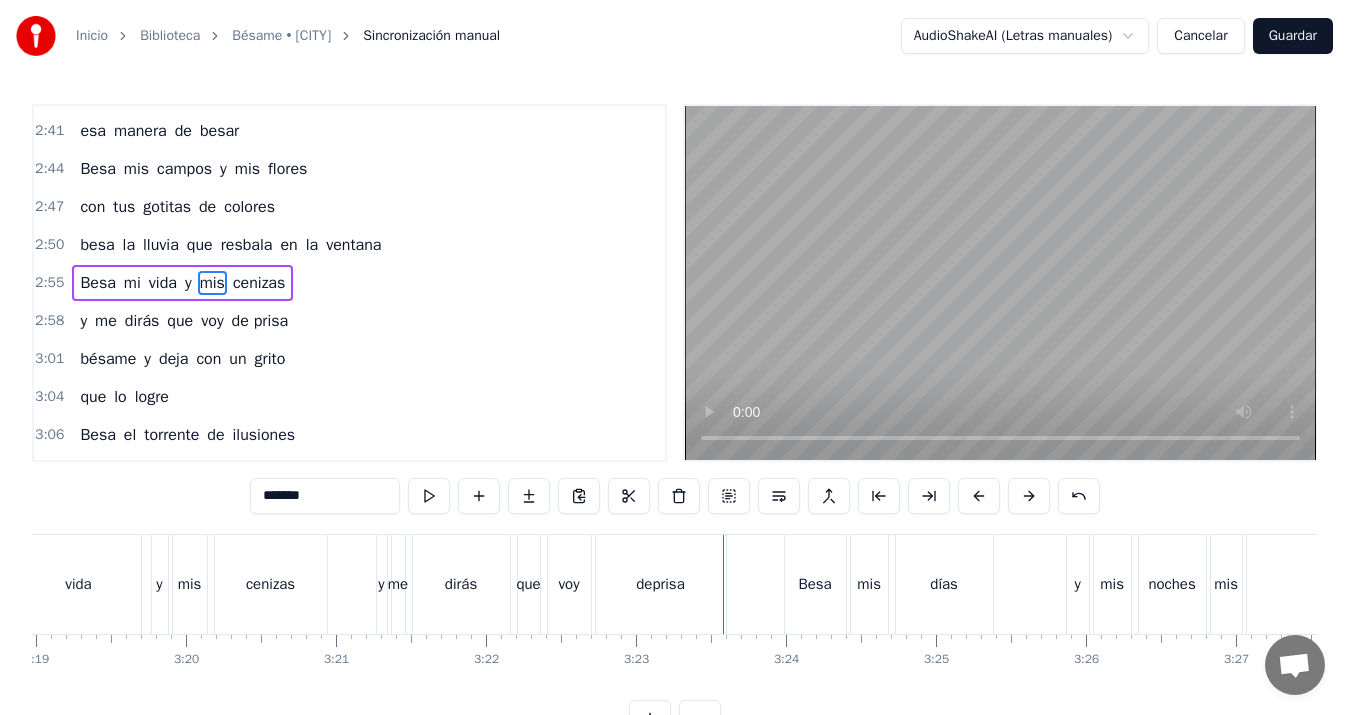 scroll, scrollTop: 7, scrollLeft: 0, axis: vertical 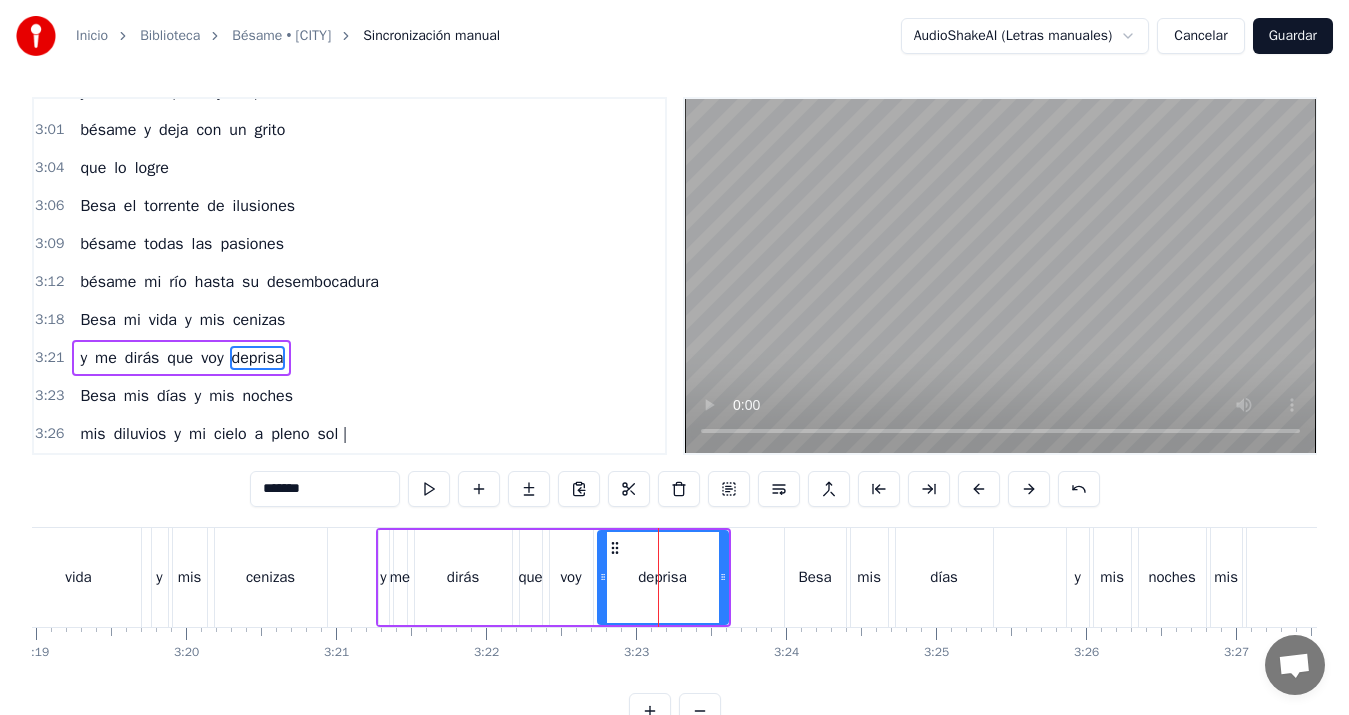click on "*******" at bounding box center (325, 489) 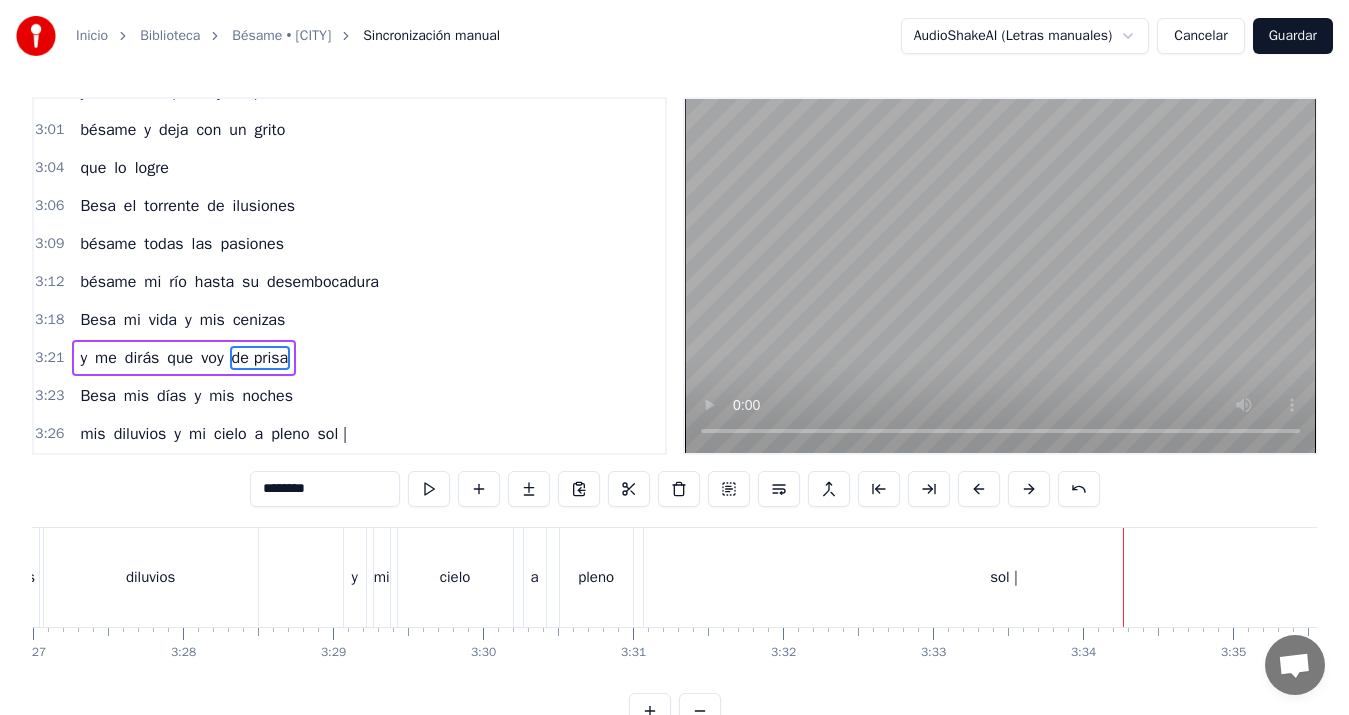 scroll, scrollTop: 0, scrollLeft: 31047, axis: horizontal 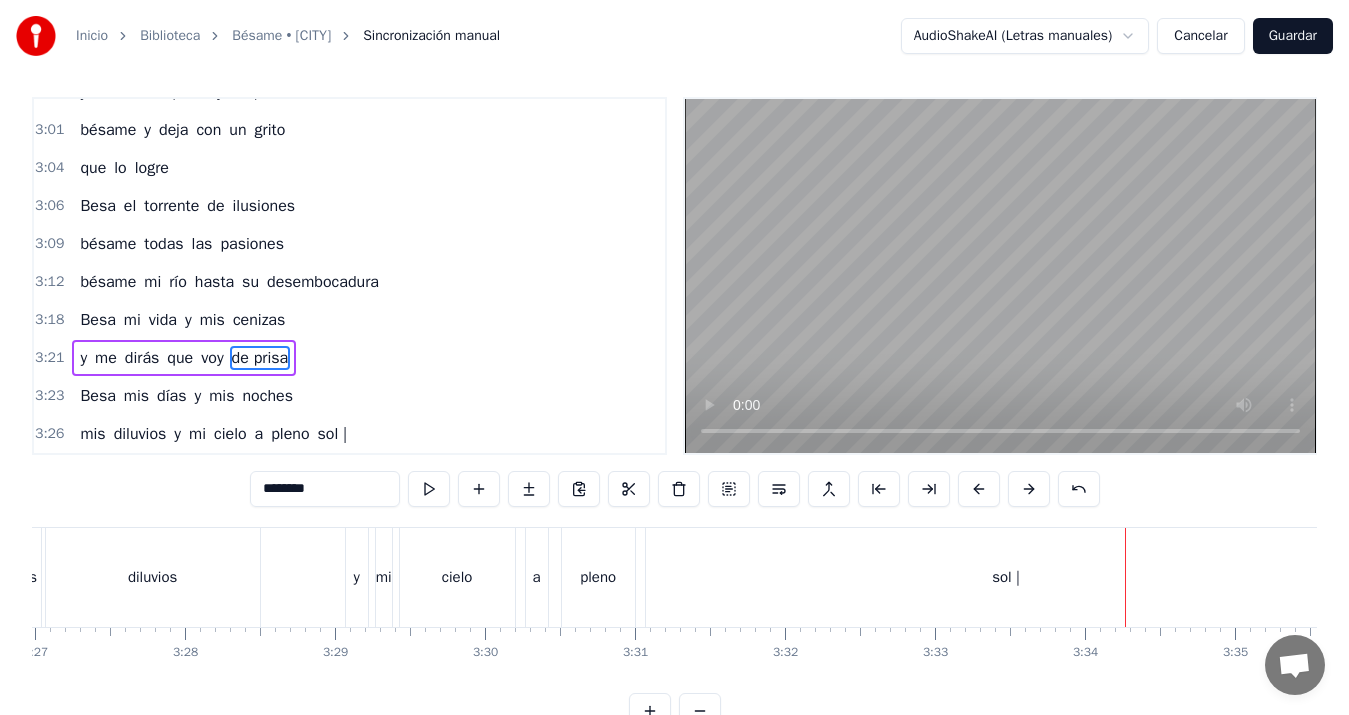 click on "y" at bounding box center [357, 577] 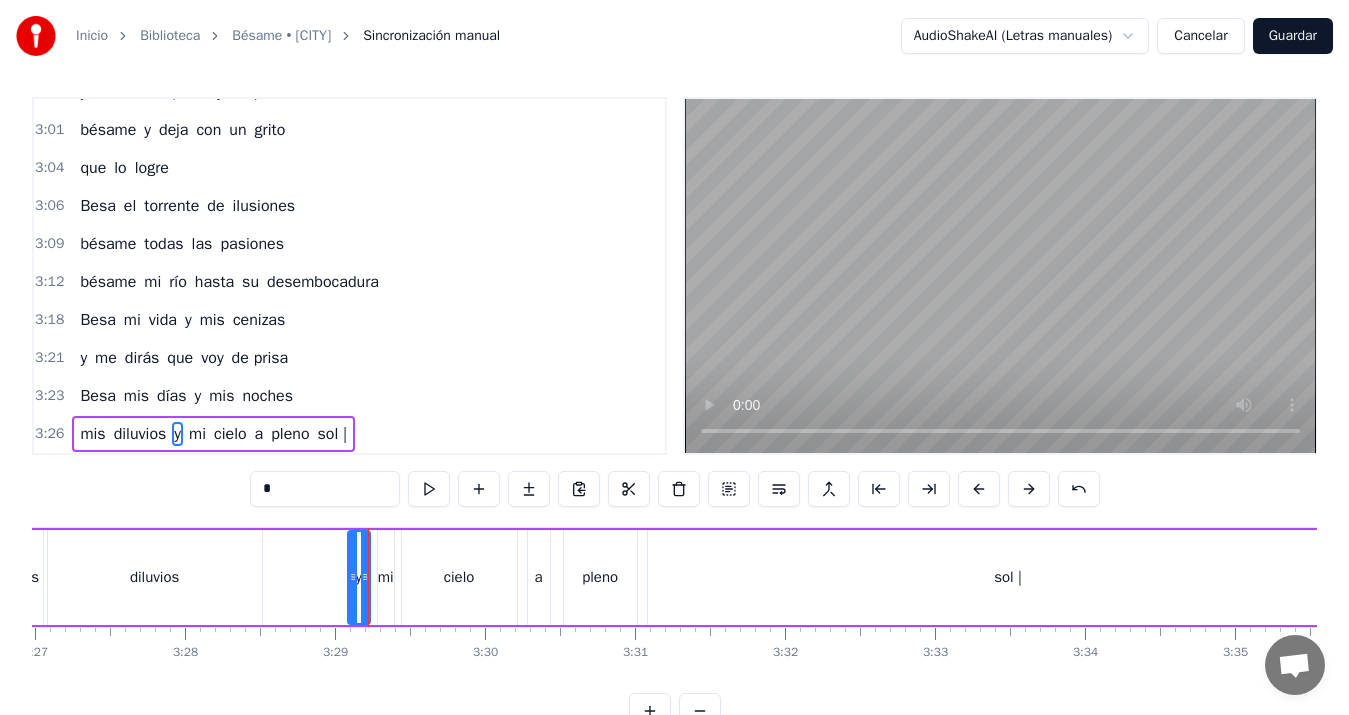 scroll, scrollTop: 70, scrollLeft: 0, axis: vertical 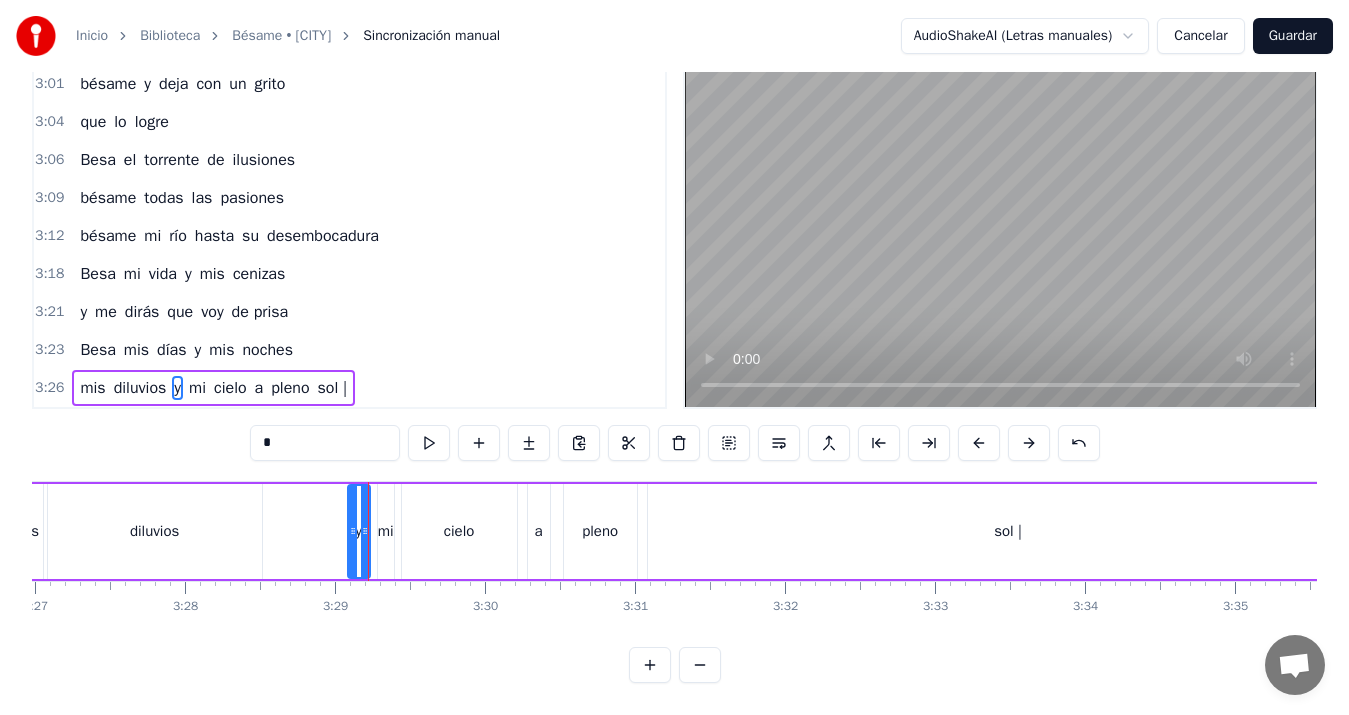 click on "mi" at bounding box center [386, 531] 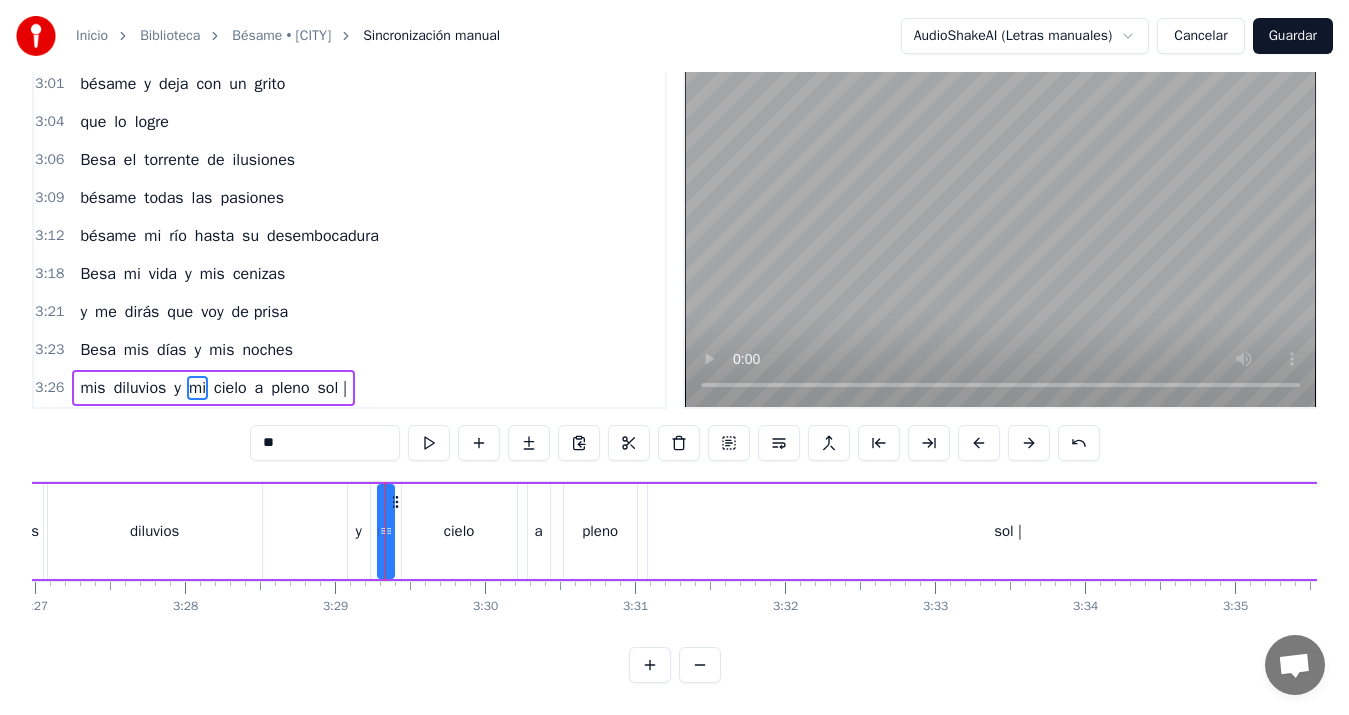 click on "cielo" at bounding box center (459, 531) 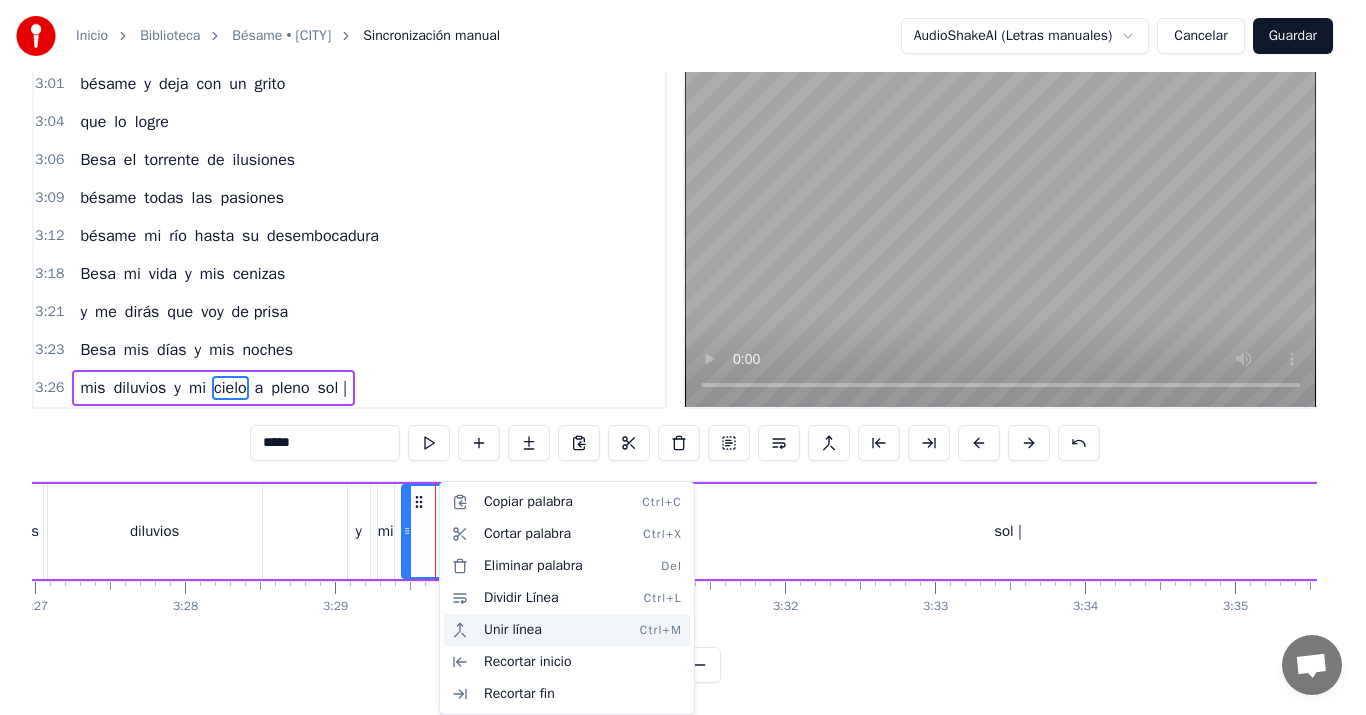 click on "Unir línea Ctrl+M" at bounding box center (567, 630) 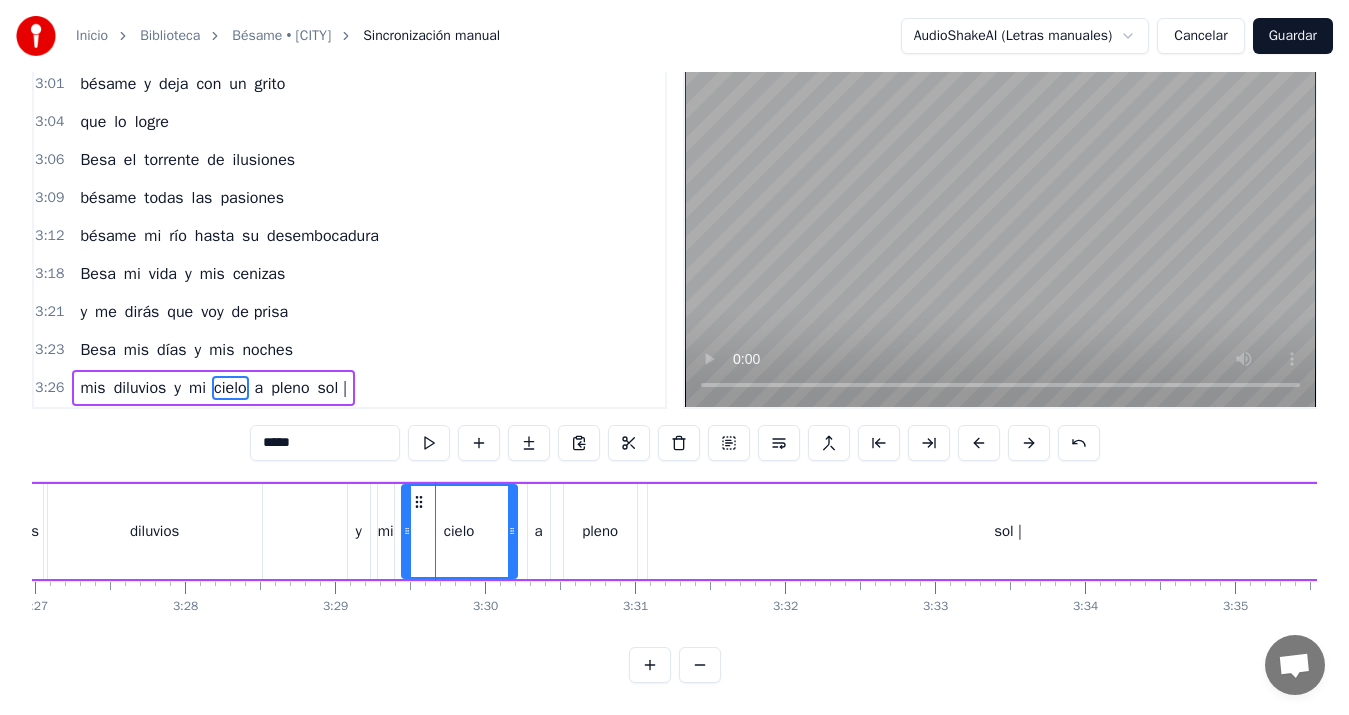 click on "diluvios" at bounding box center [155, 531] 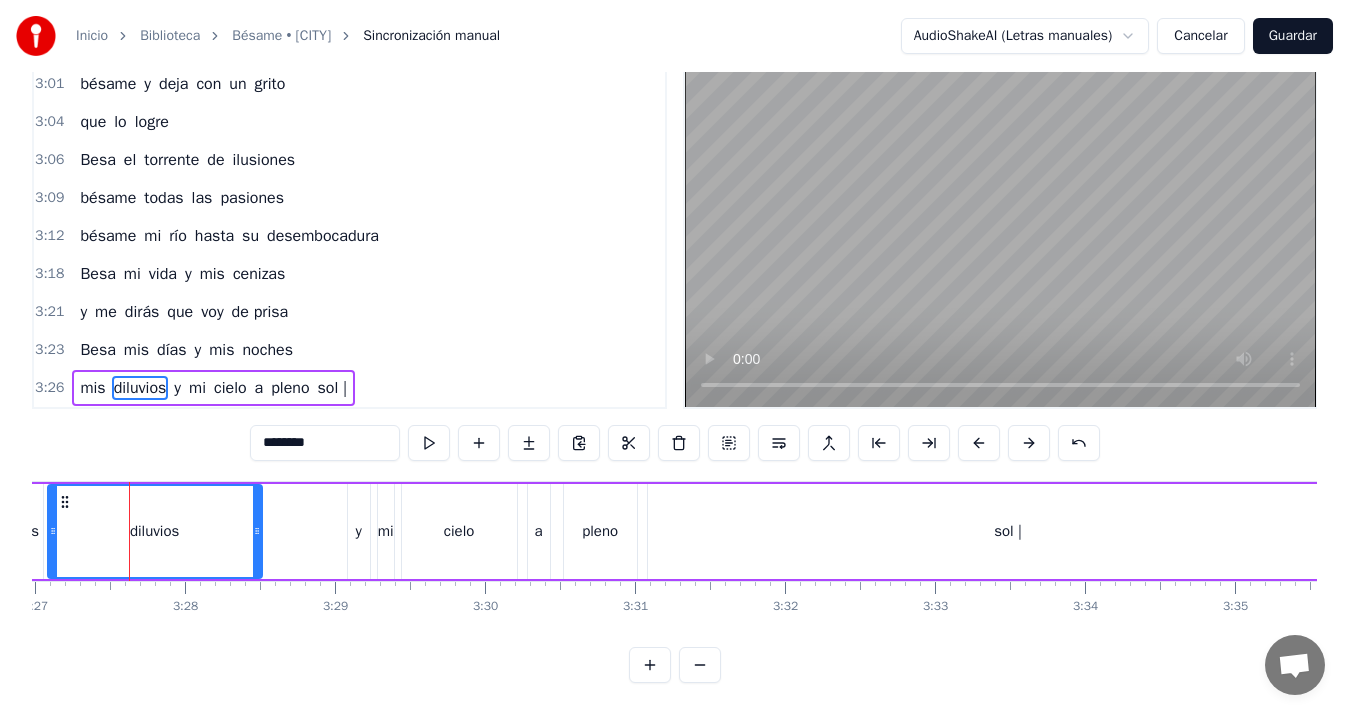 scroll, scrollTop: 0, scrollLeft: 31044, axis: horizontal 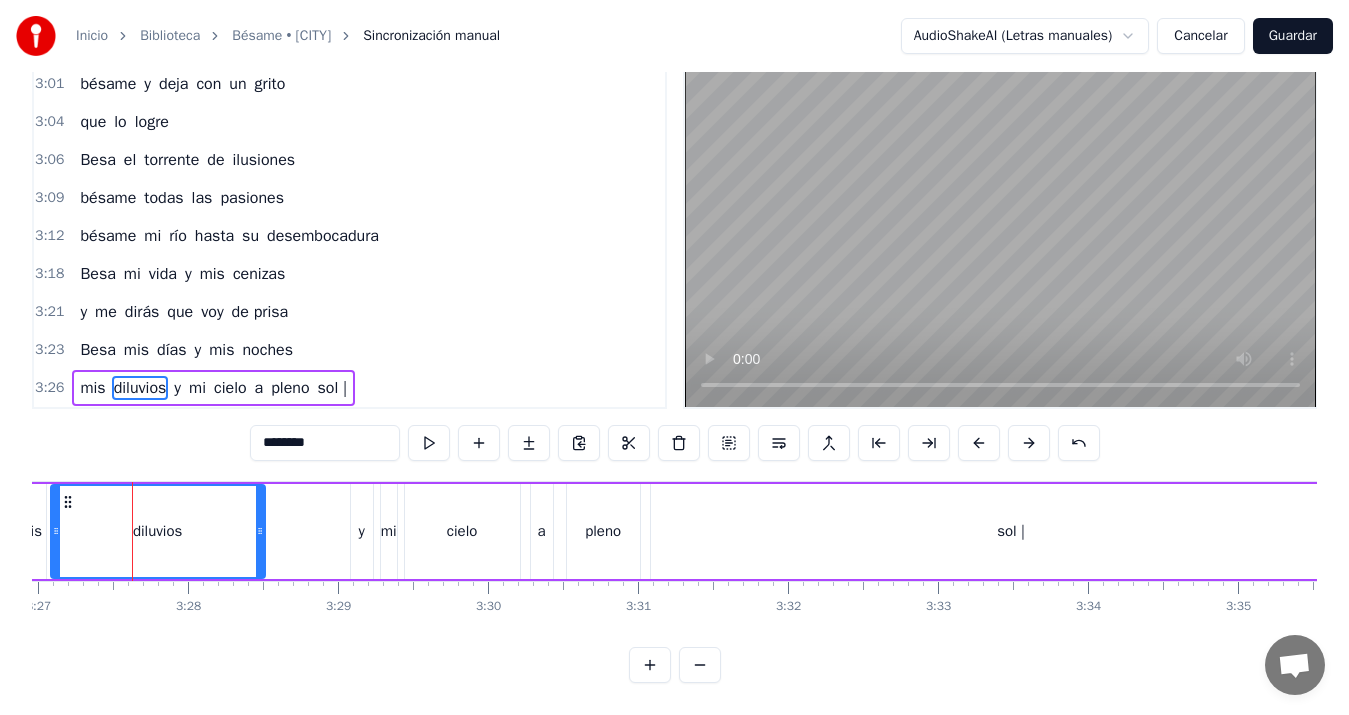 click on "cielo" at bounding box center (462, 531) 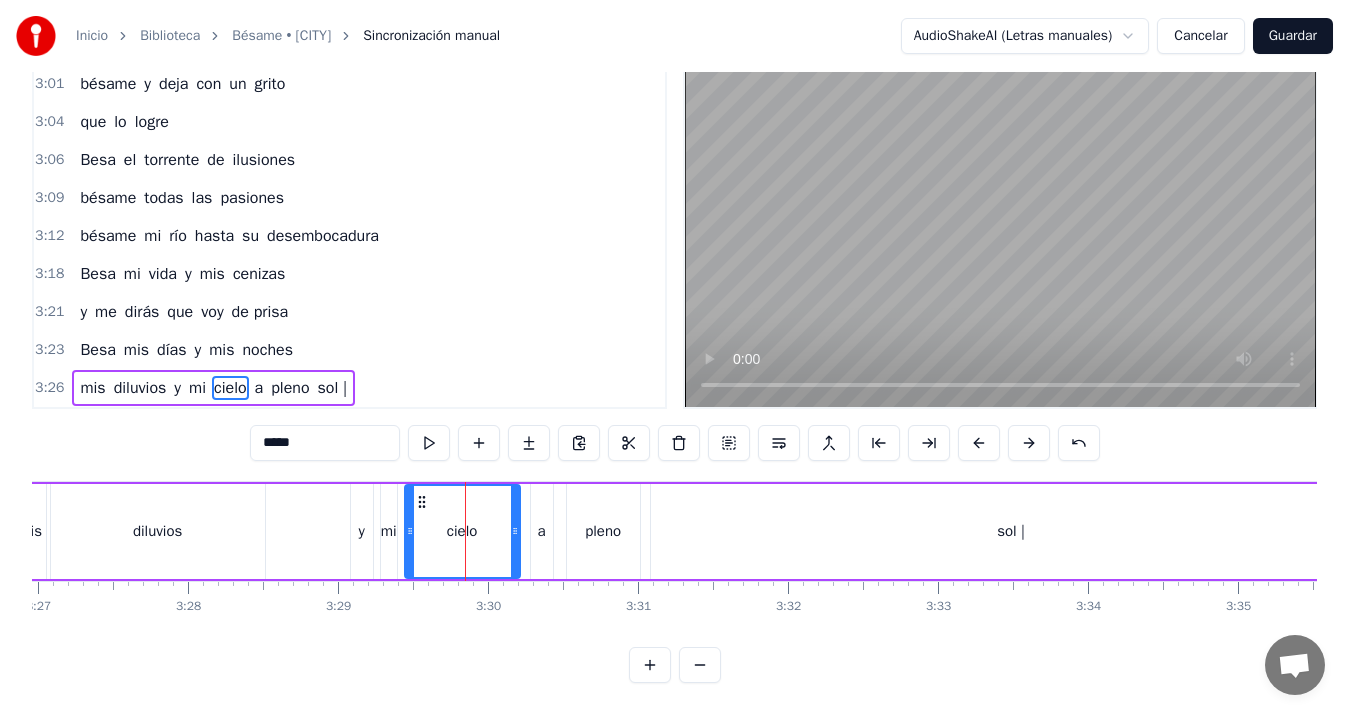 click on "y" at bounding box center (362, 531) 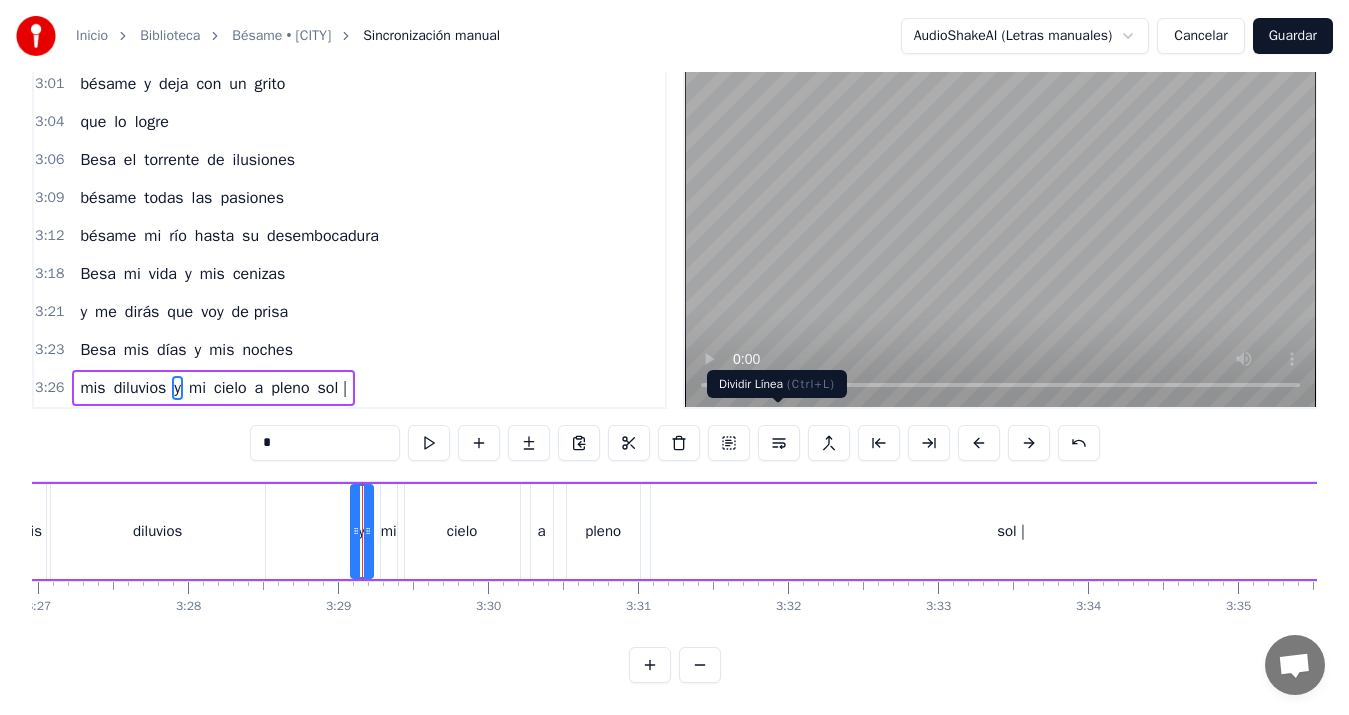 click at bounding box center (779, 443) 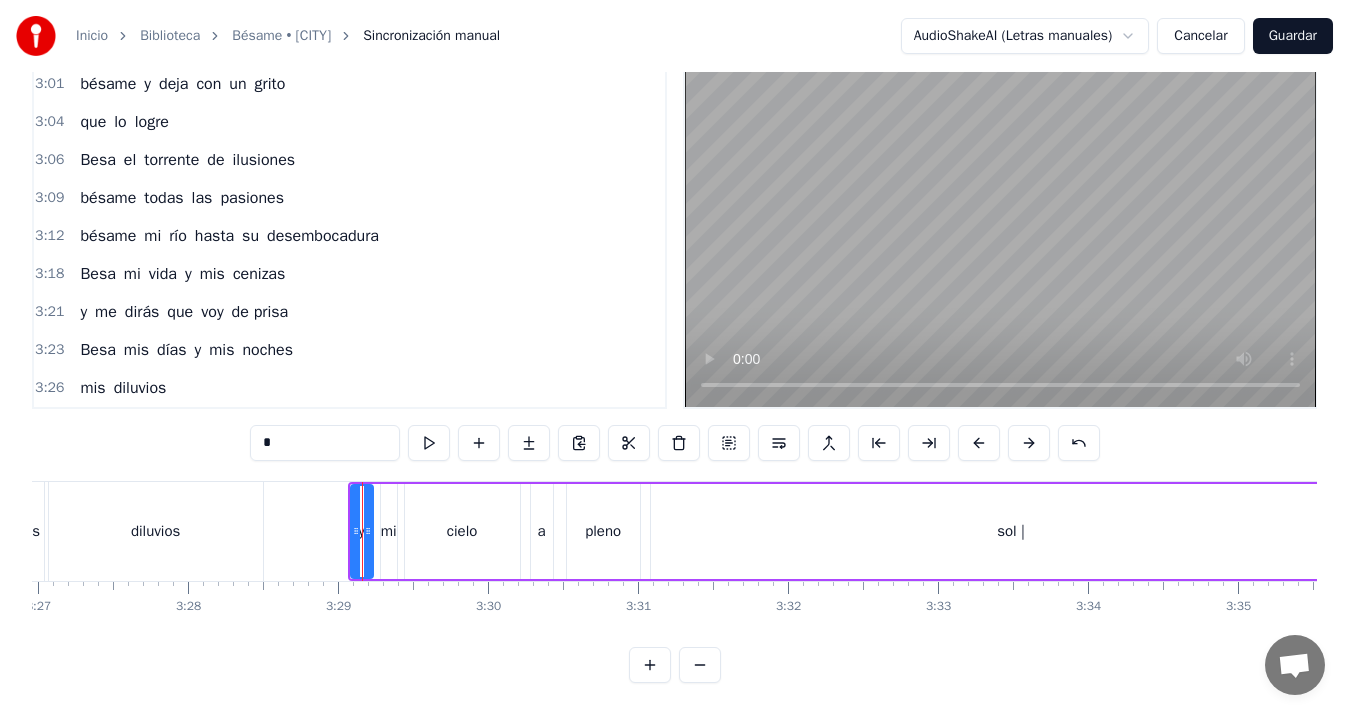 scroll, scrollTop: 1698, scrollLeft: 0, axis: vertical 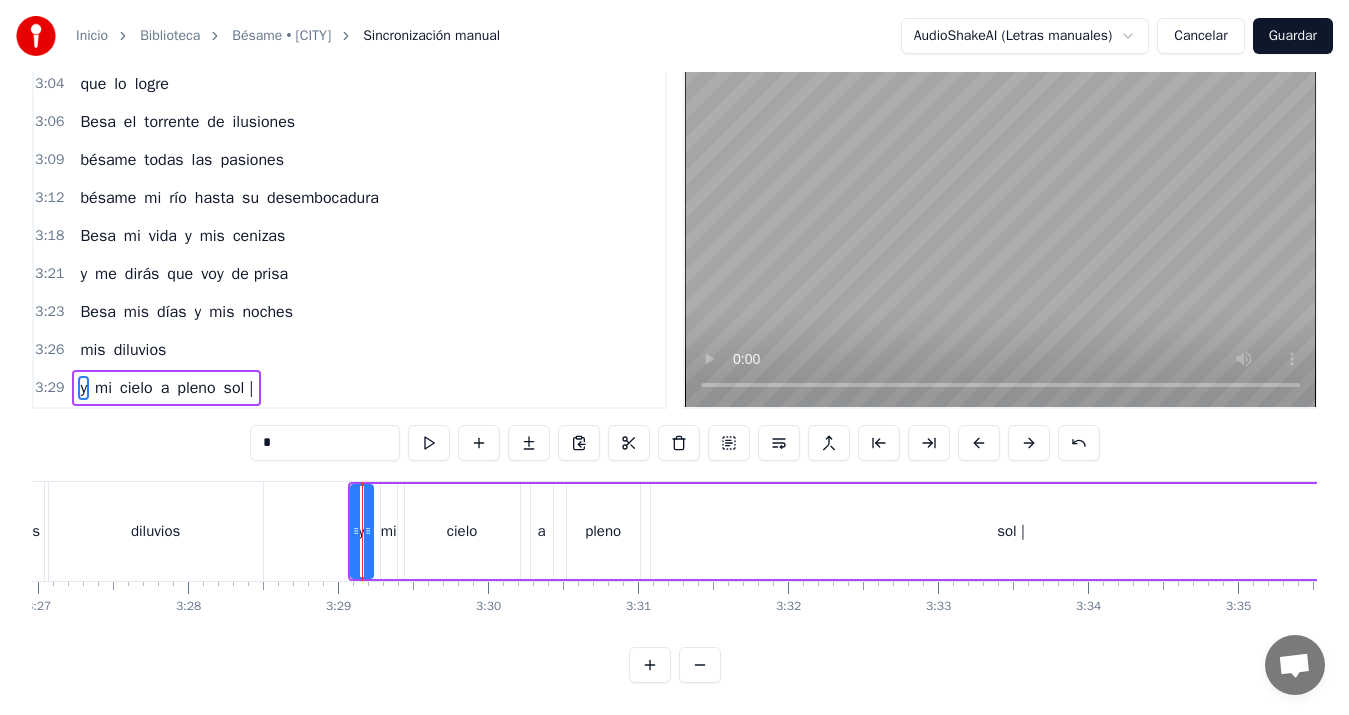 click on "diluvios" at bounding box center (156, 531) 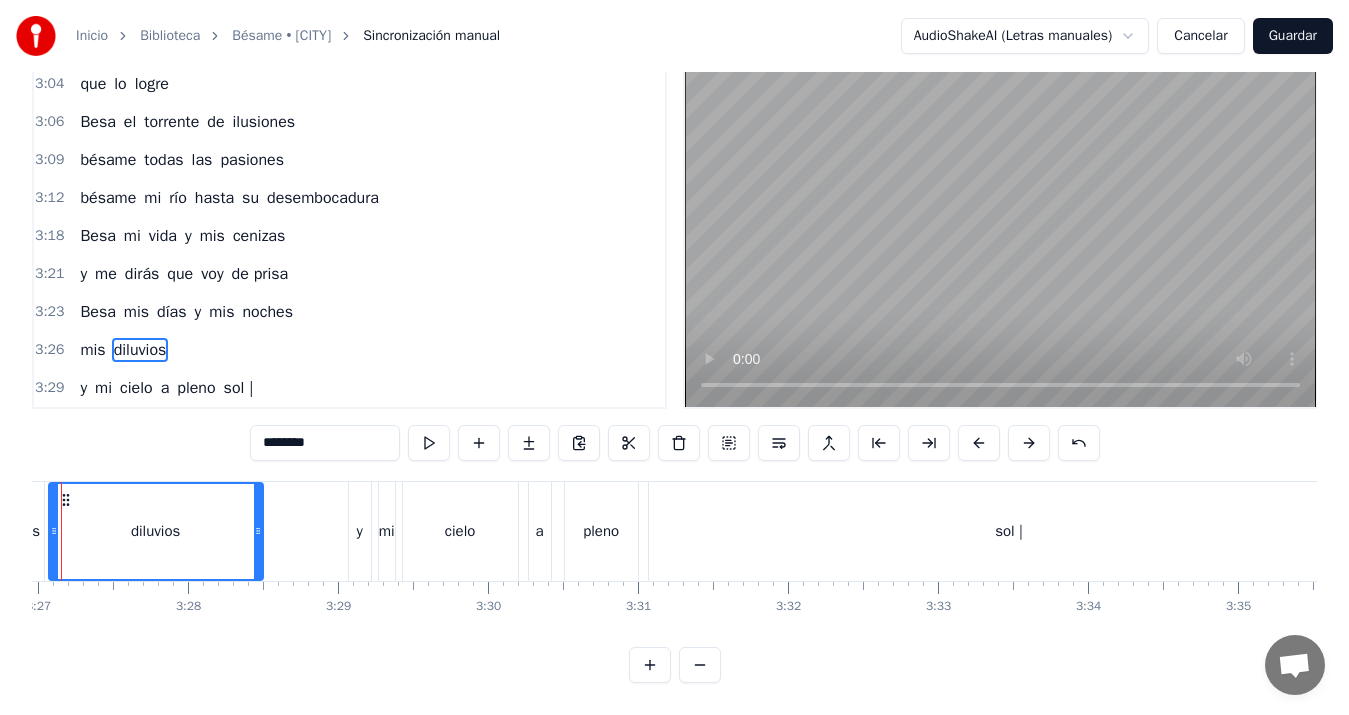 scroll, scrollTop: 45, scrollLeft: 0, axis: vertical 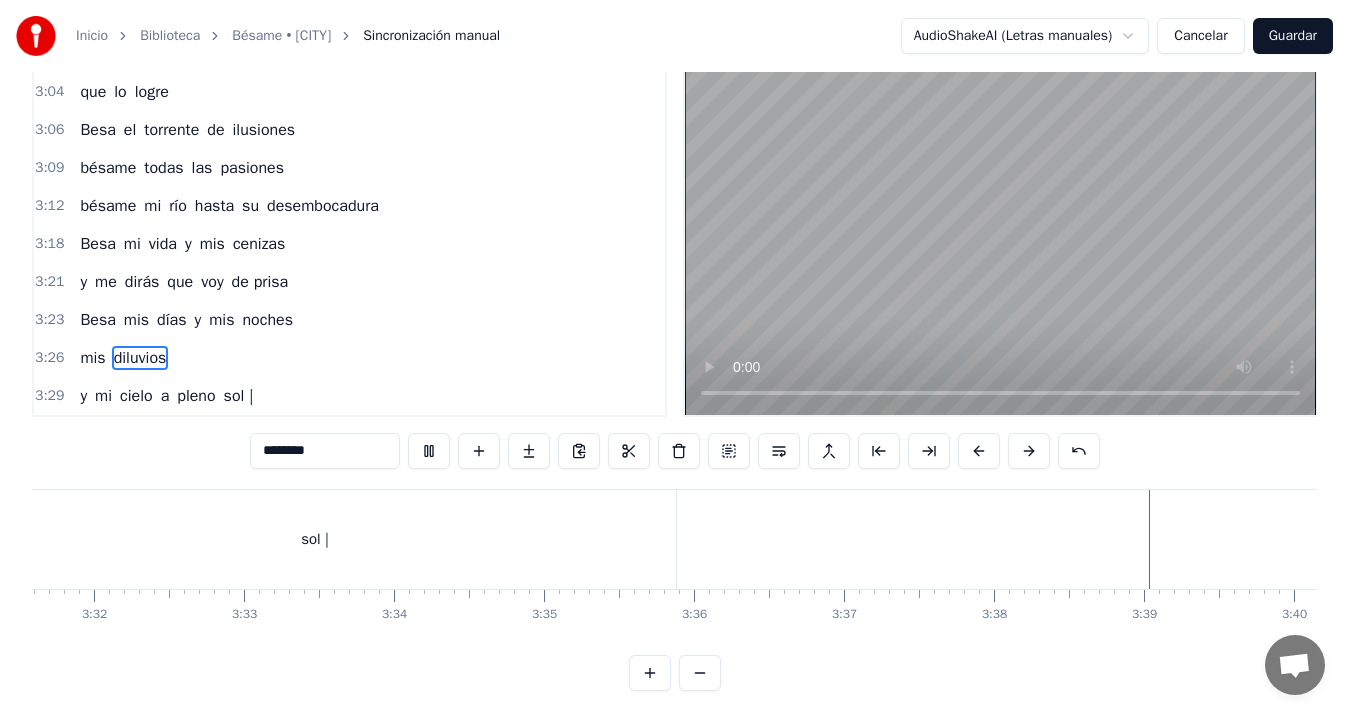 click on "Guardar" at bounding box center [1293, 36] 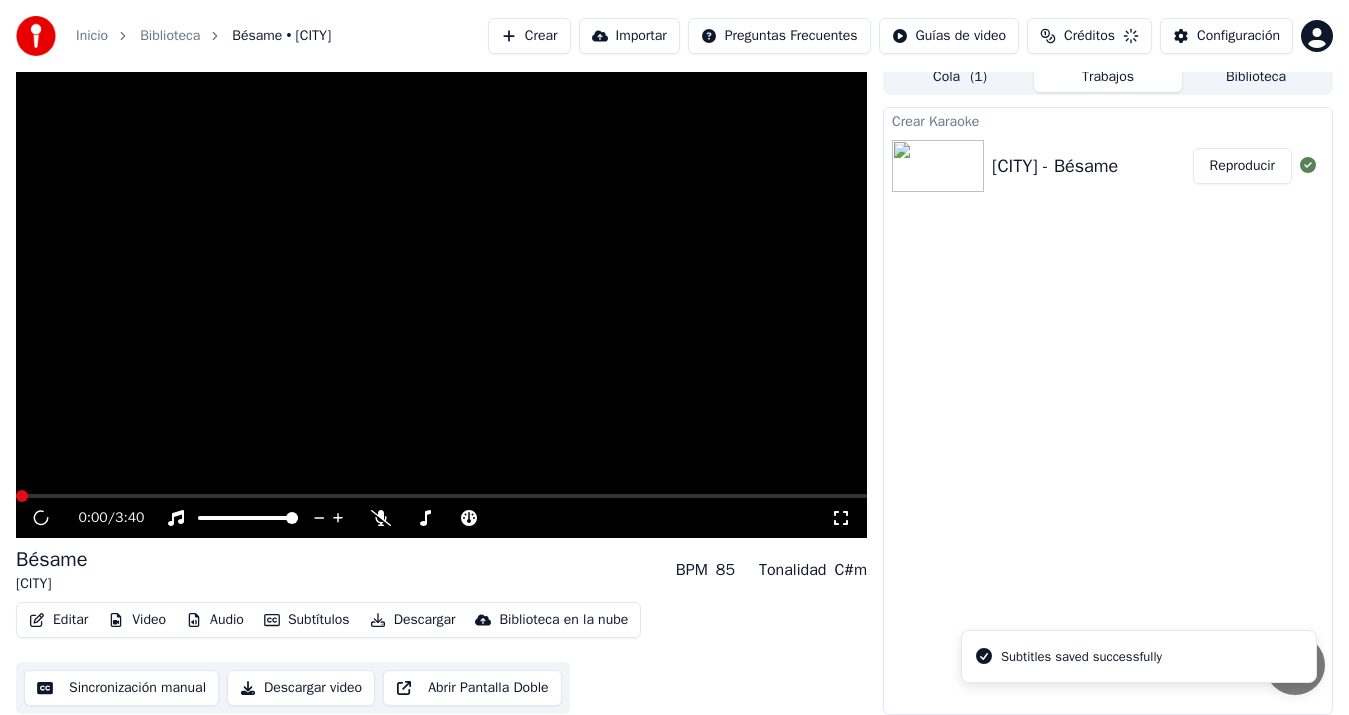 scroll, scrollTop: 13, scrollLeft: 0, axis: vertical 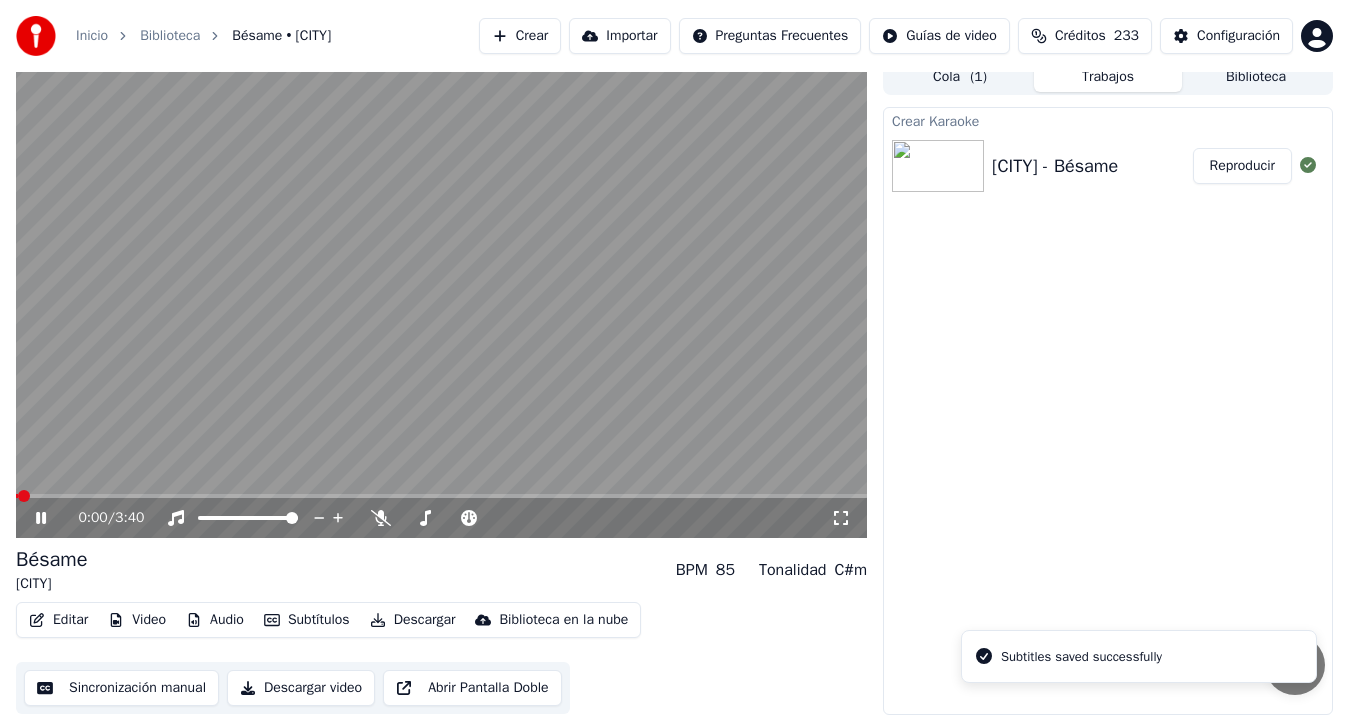 click on "Descargar video" at bounding box center (301, 688) 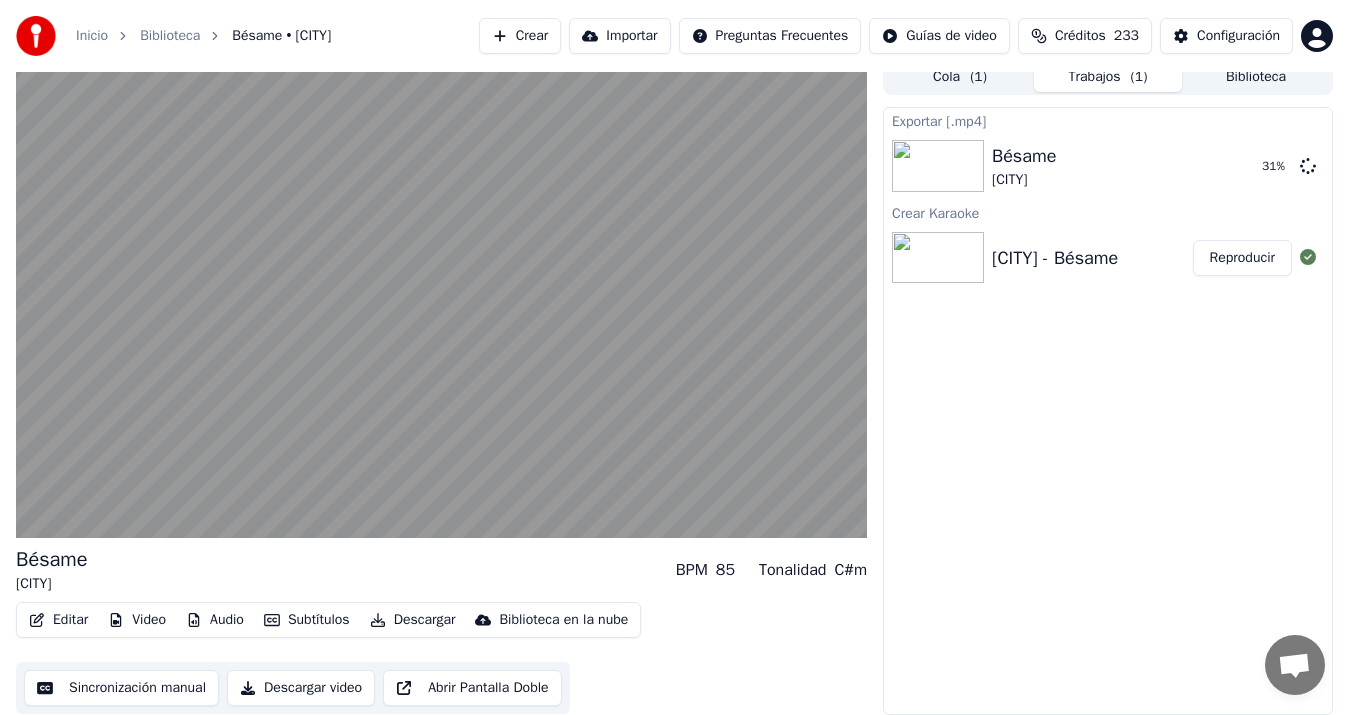 click at bounding box center [441, 298] 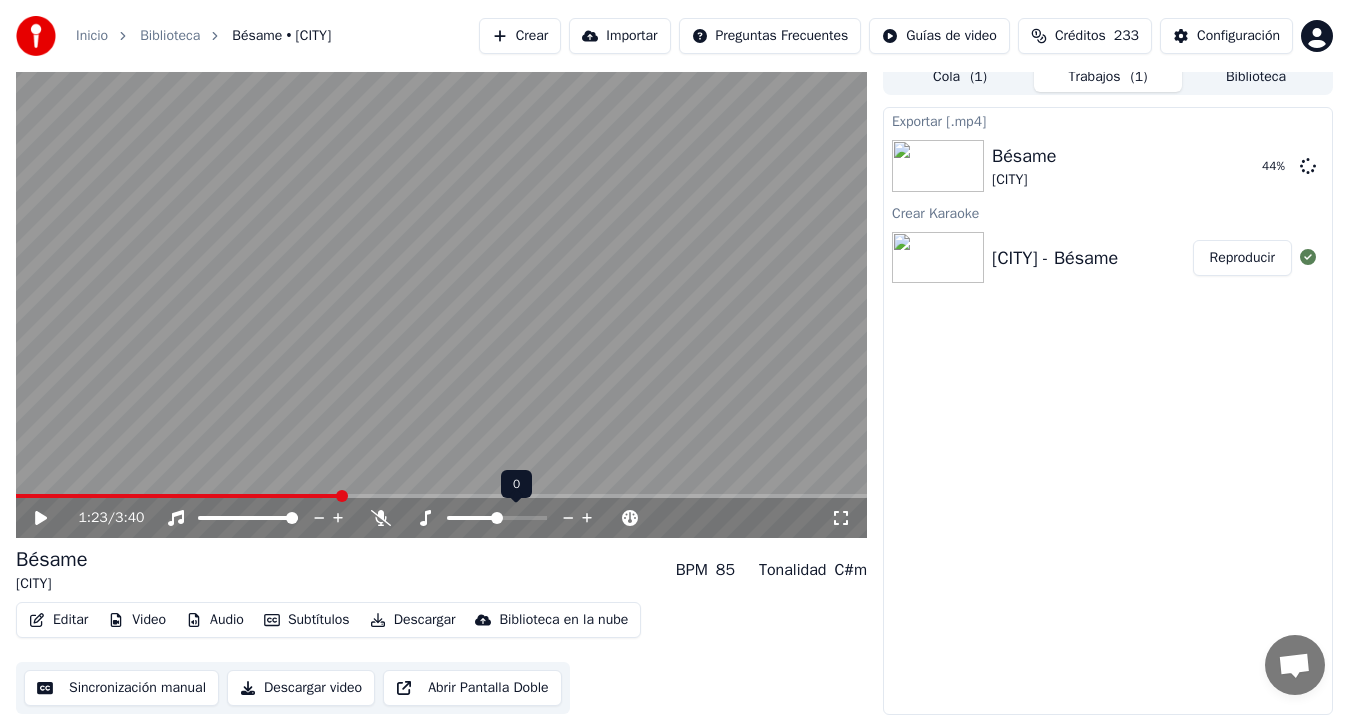 click 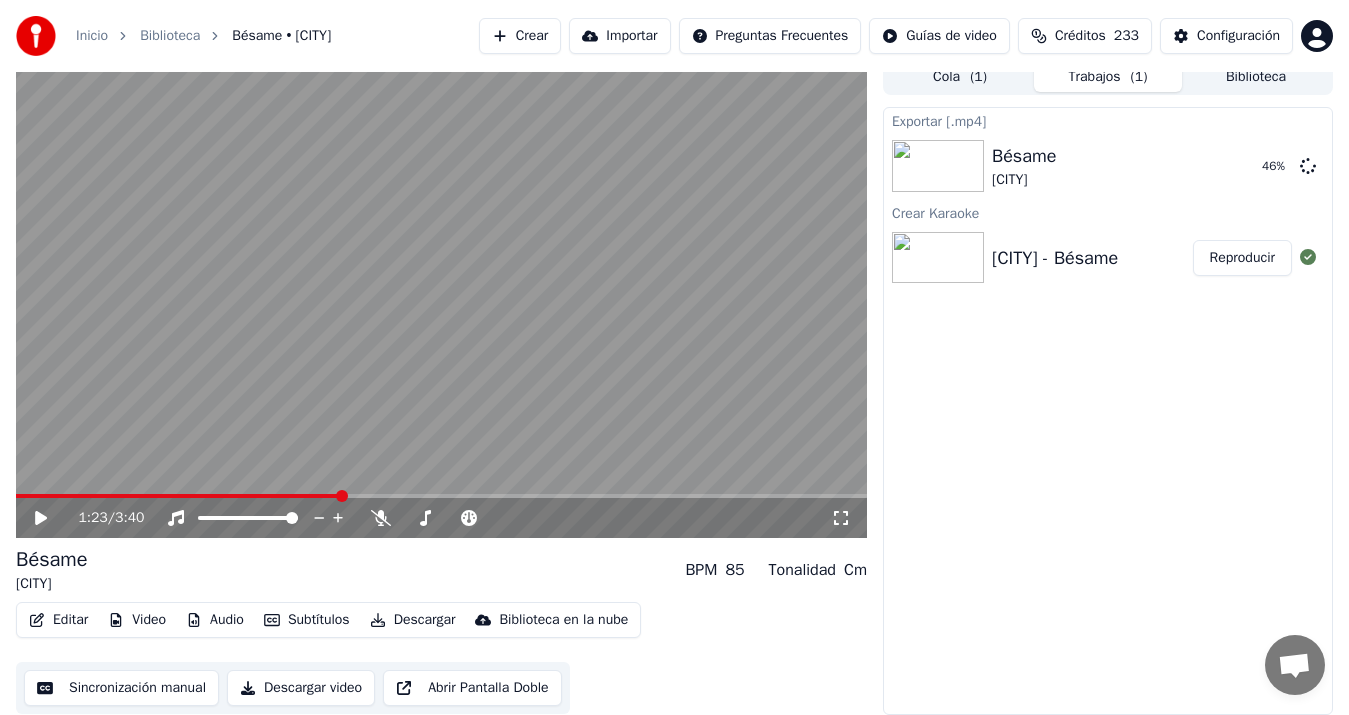 click 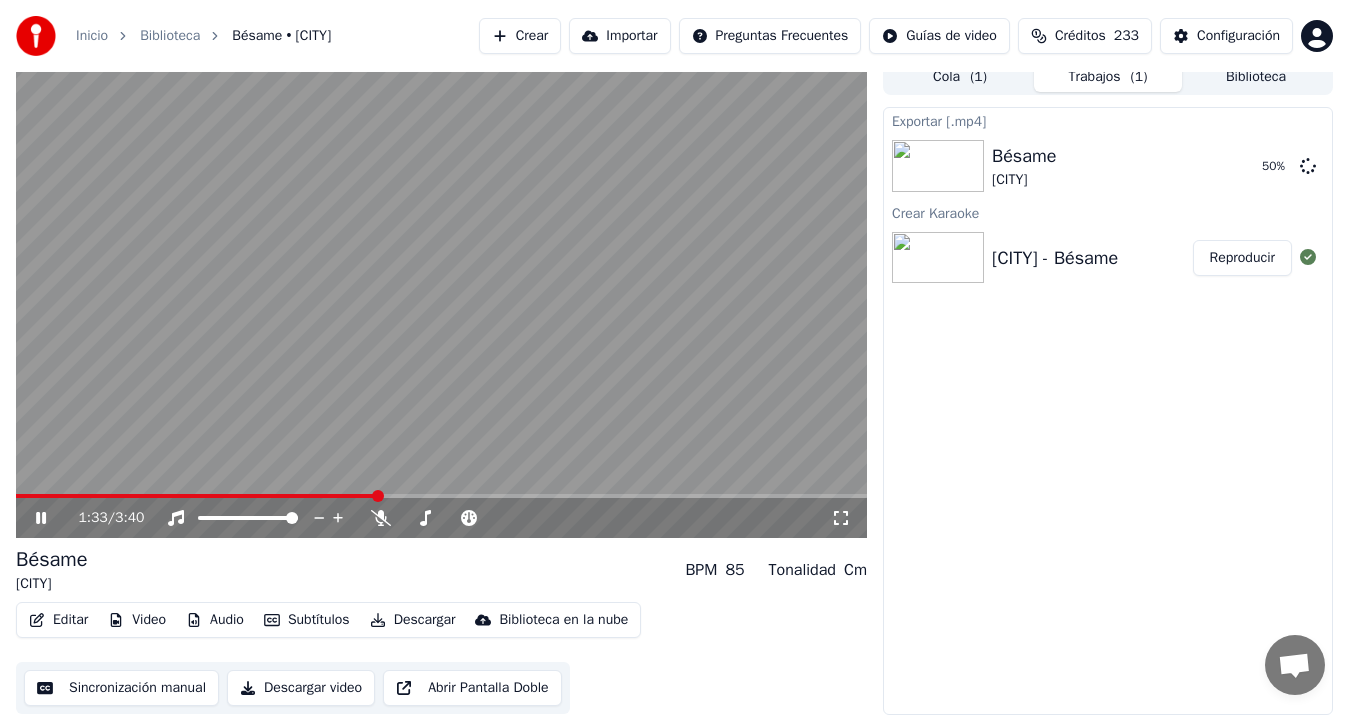 click at bounding box center [441, 298] 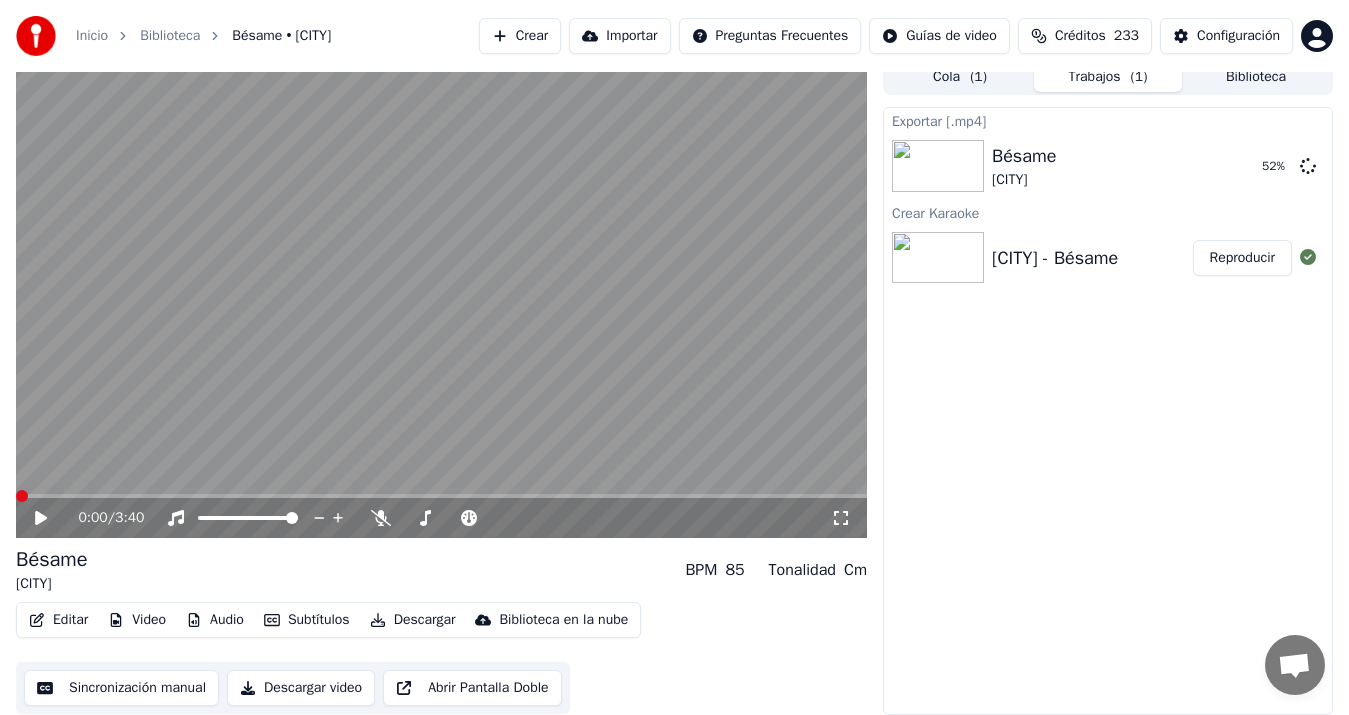 click at bounding box center [22, 496] 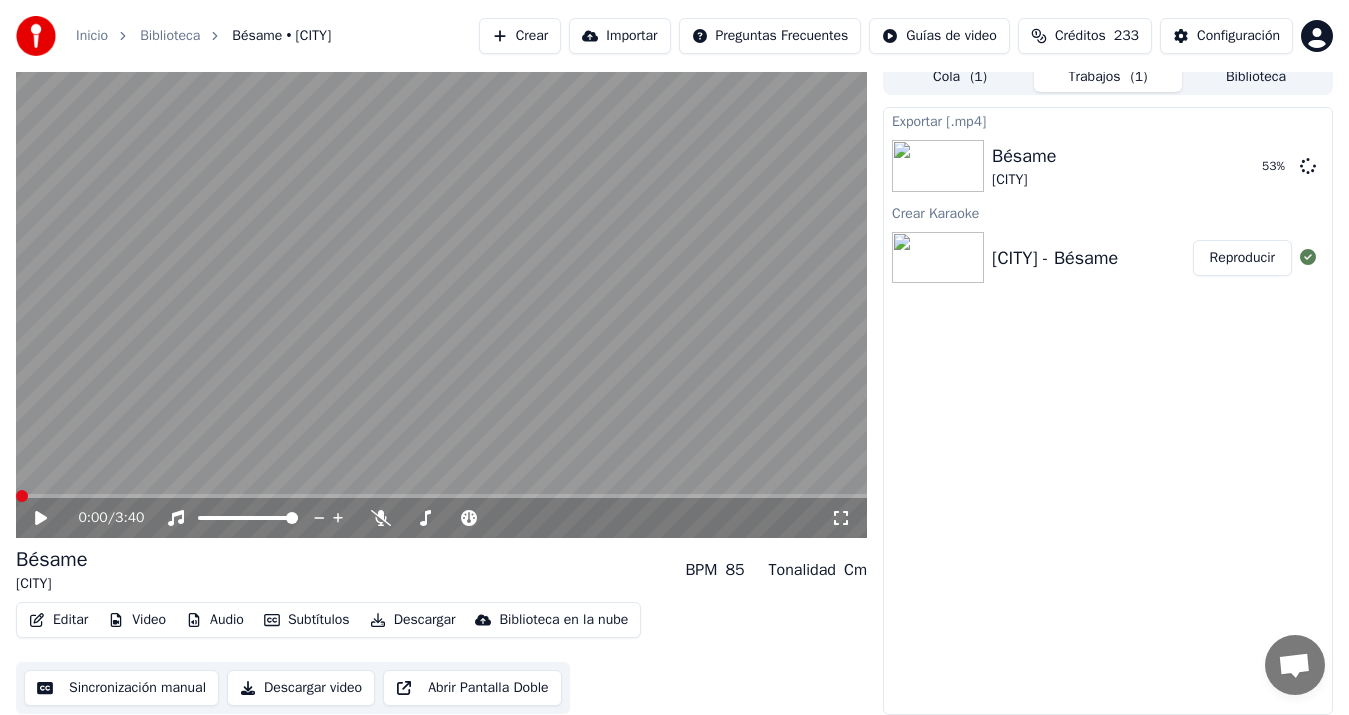 click on "0:00  /  3:40" at bounding box center (441, 518) 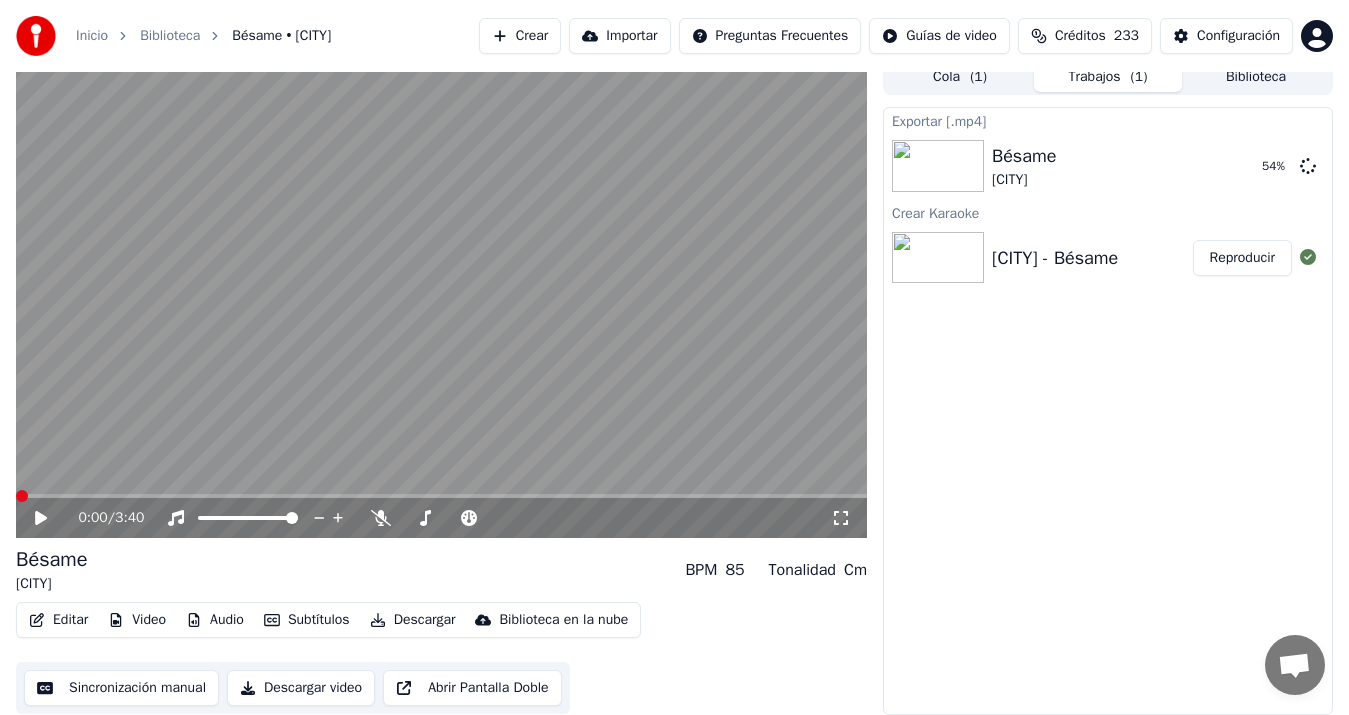 click 